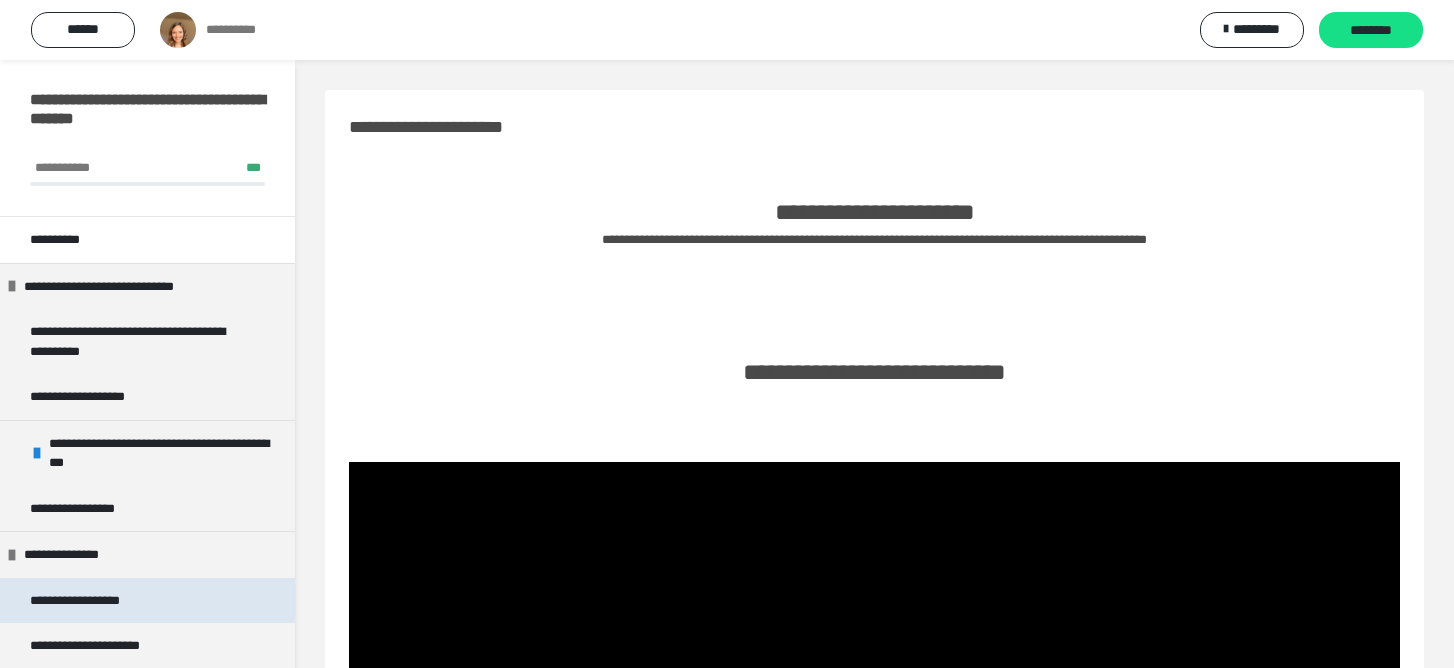 scroll, scrollTop: 414, scrollLeft: 0, axis: vertical 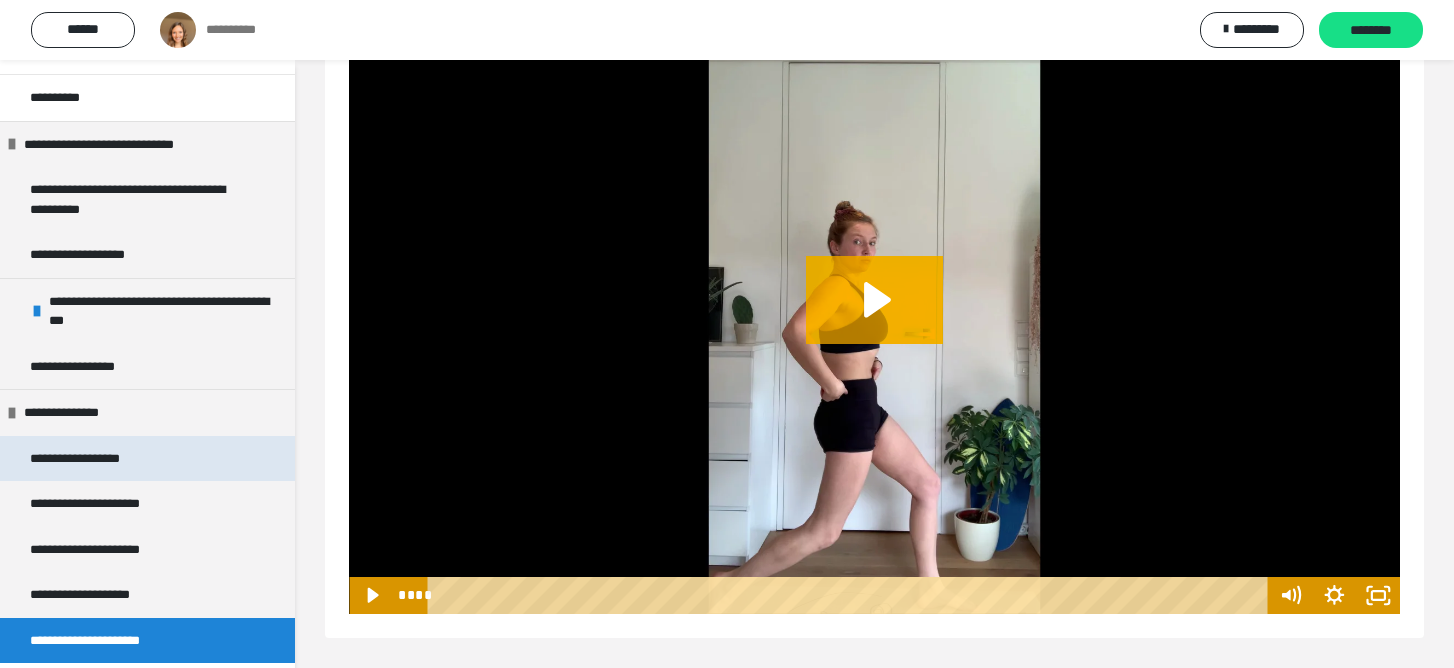 click on "**********" at bounding box center (91, 459) 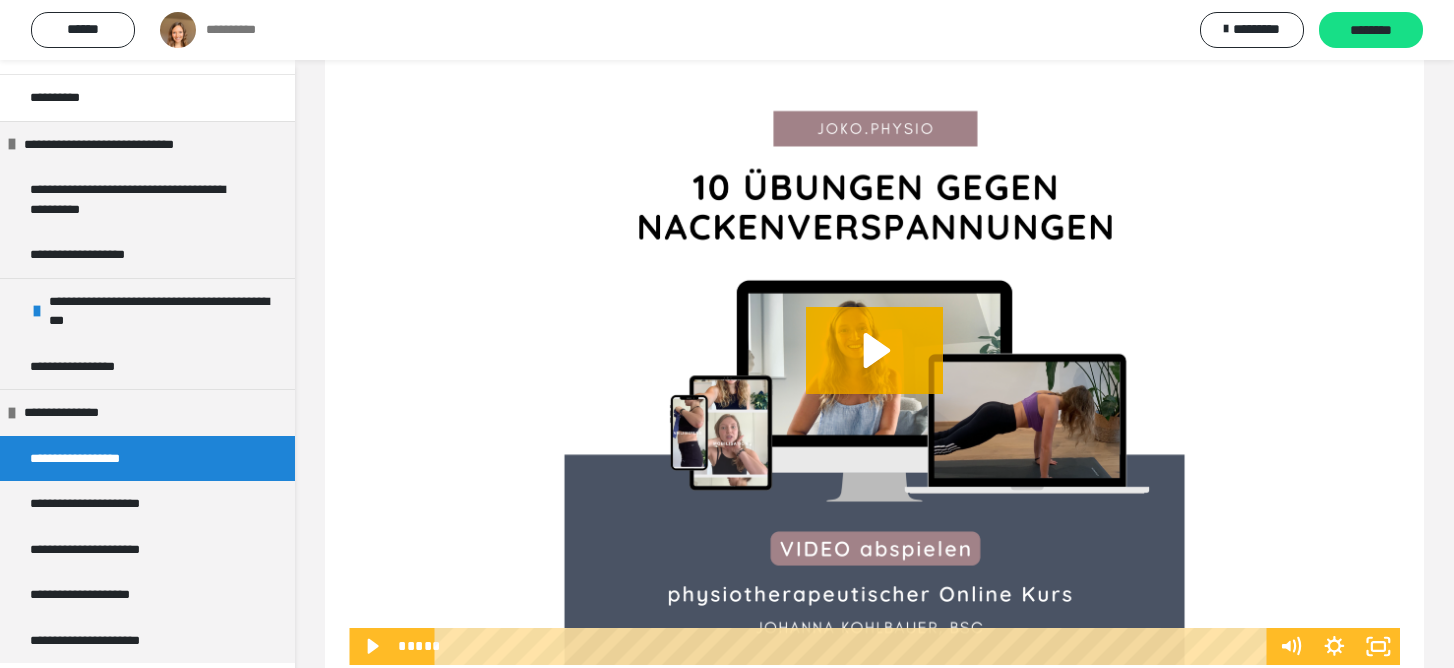 scroll, scrollTop: 300, scrollLeft: 0, axis: vertical 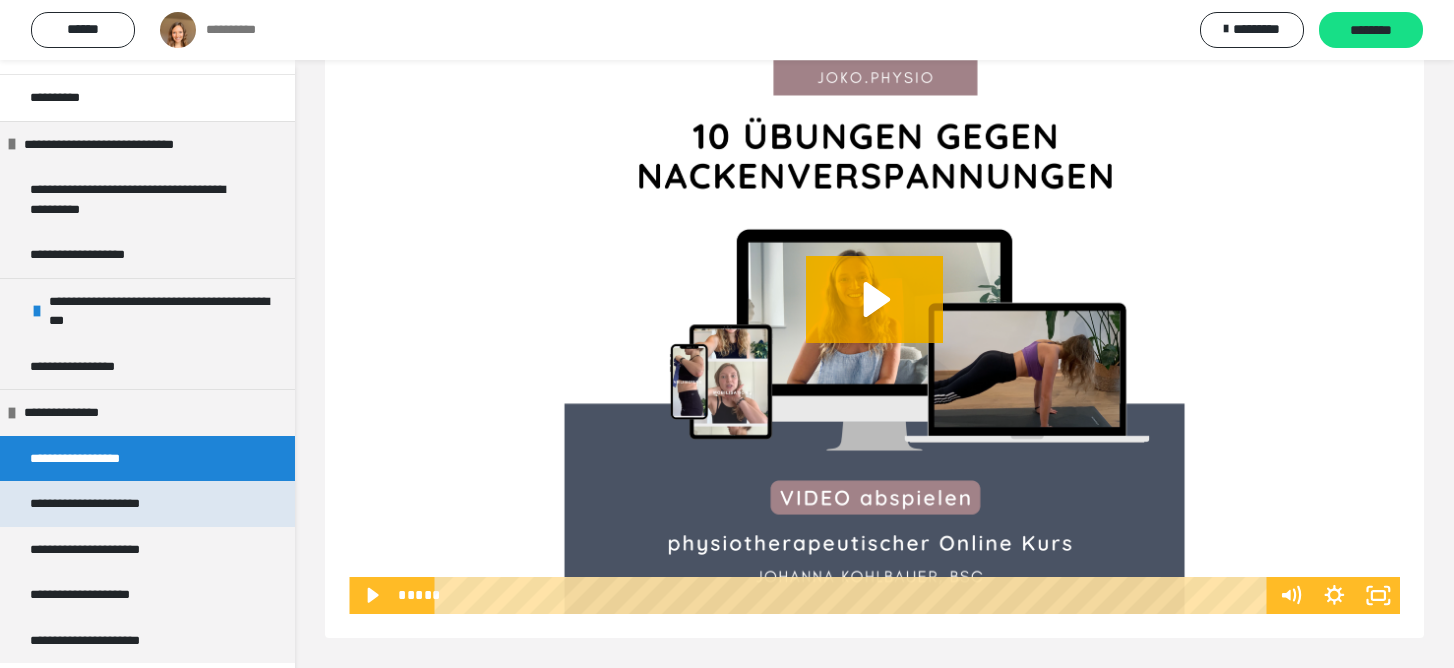click on "**********" at bounding box center (113, 504) 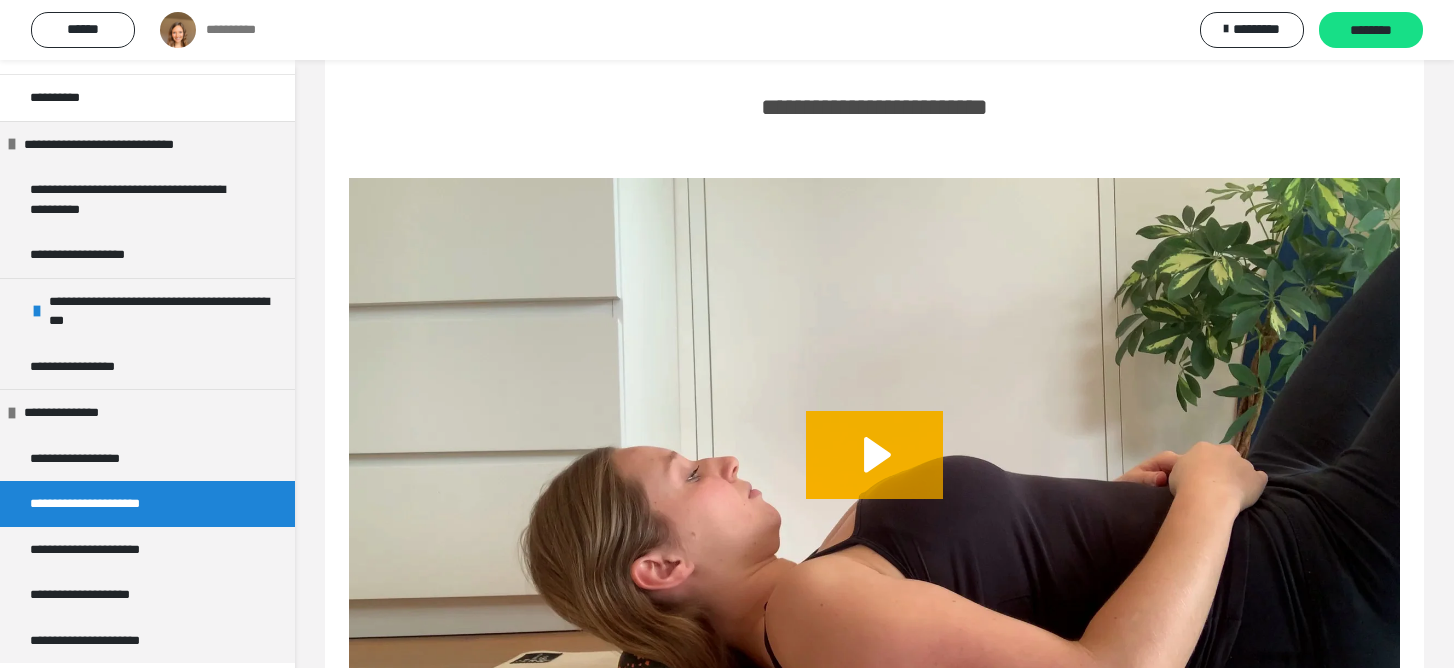 scroll, scrollTop: 2696, scrollLeft: 0, axis: vertical 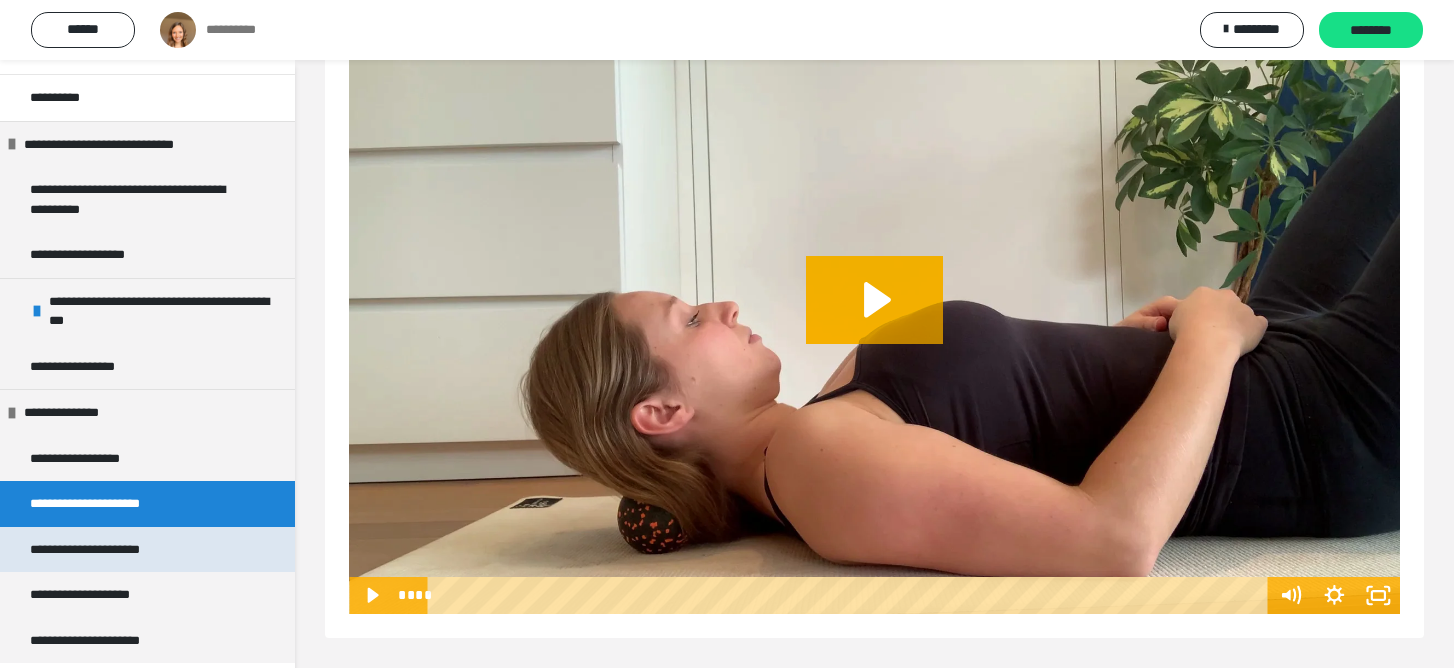 click on "**********" at bounding box center [105, 550] 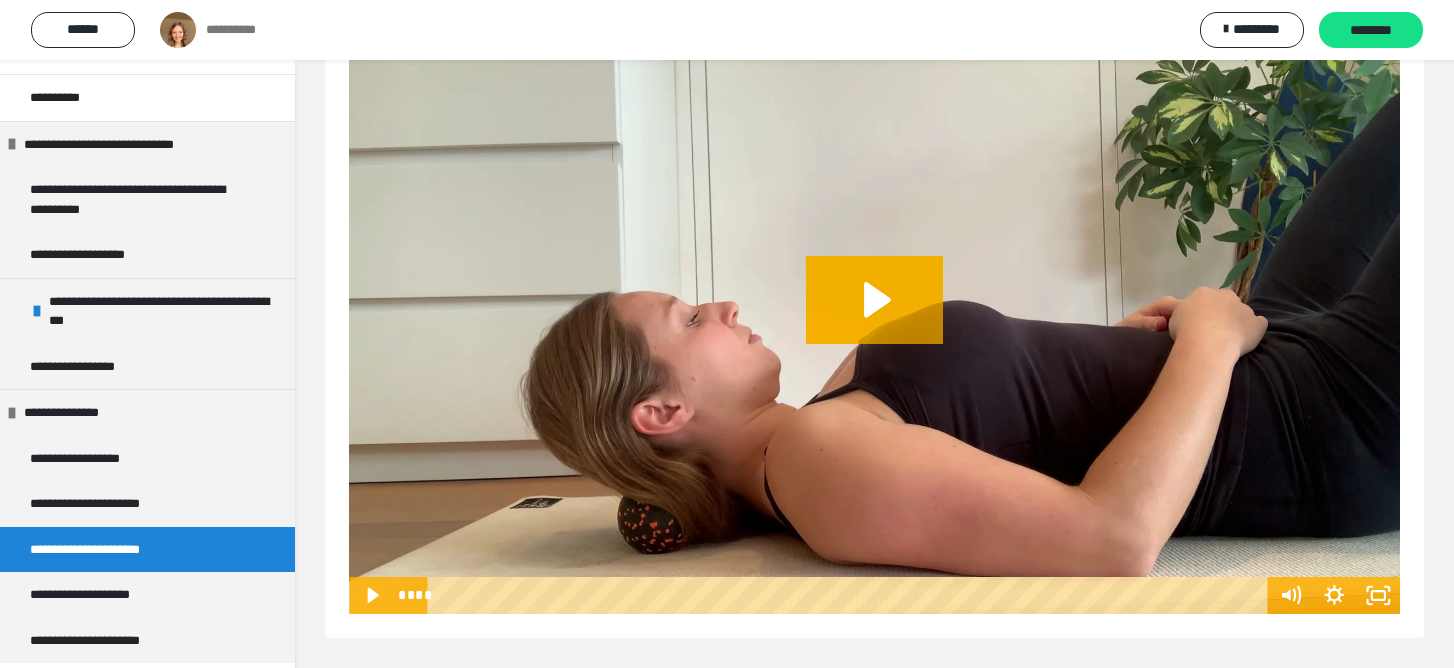 scroll, scrollTop: 427, scrollLeft: 0, axis: vertical 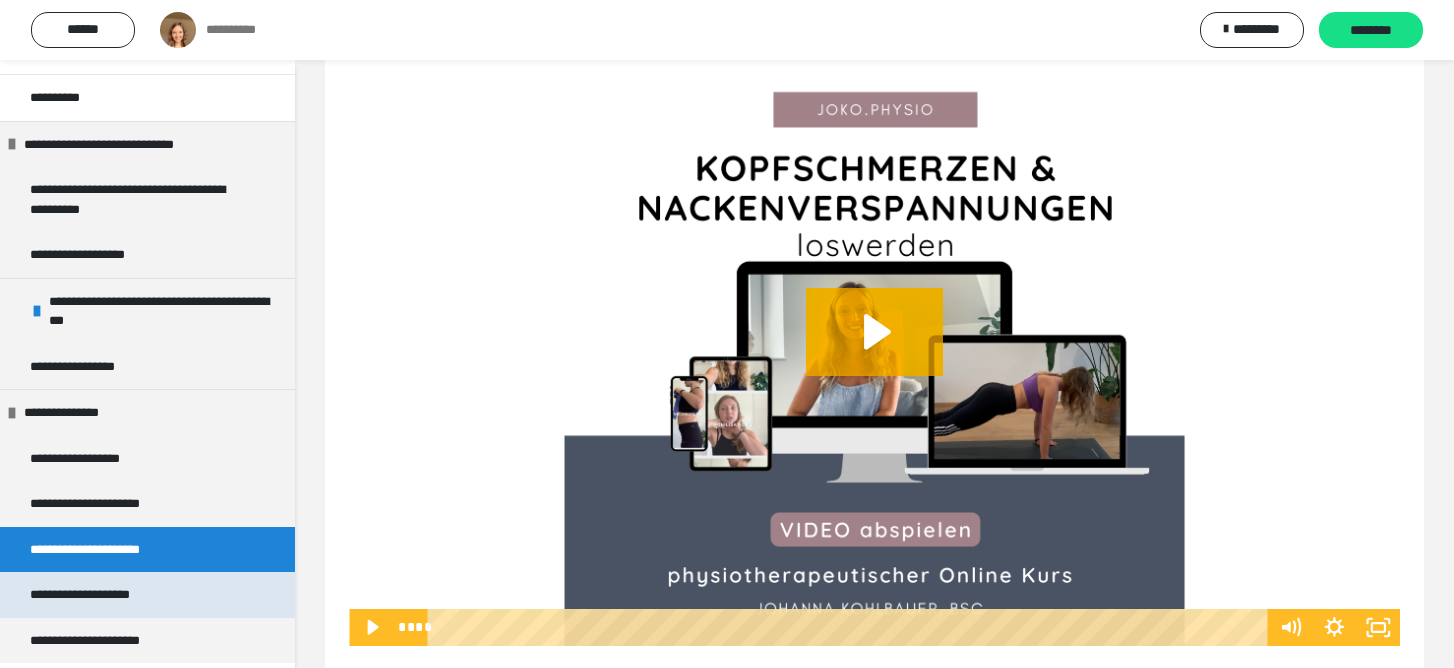 click on "**********" at bounding box center [103, 595] 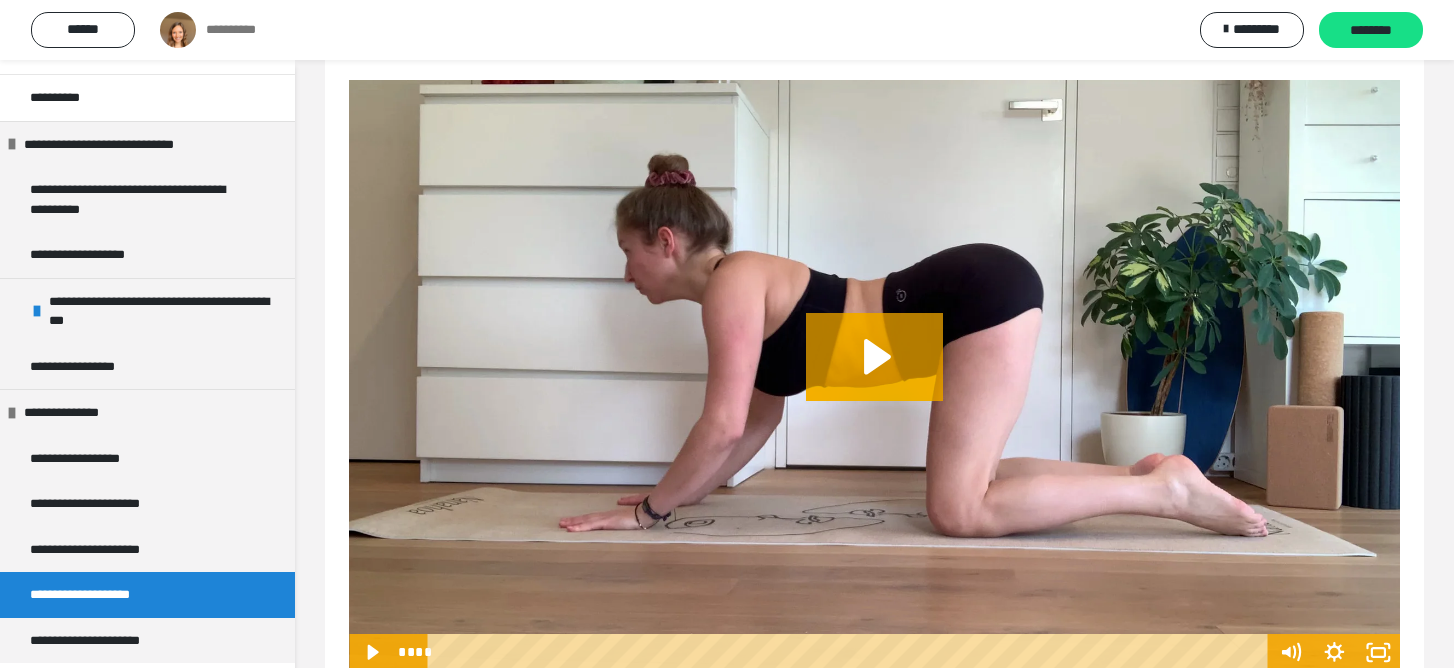scroll, scrollTop: 4237, scrollLeft: 0, axis: vertical 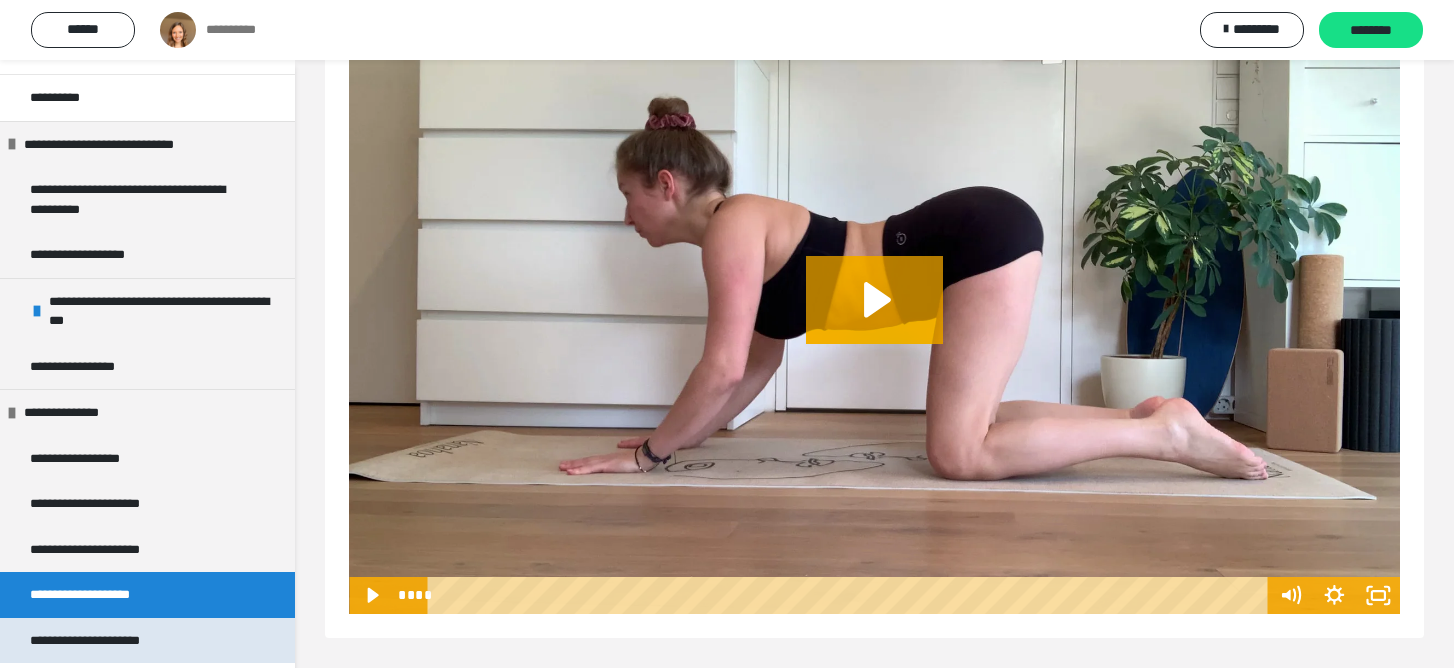click on "**********" at bounding box center (108, 641) 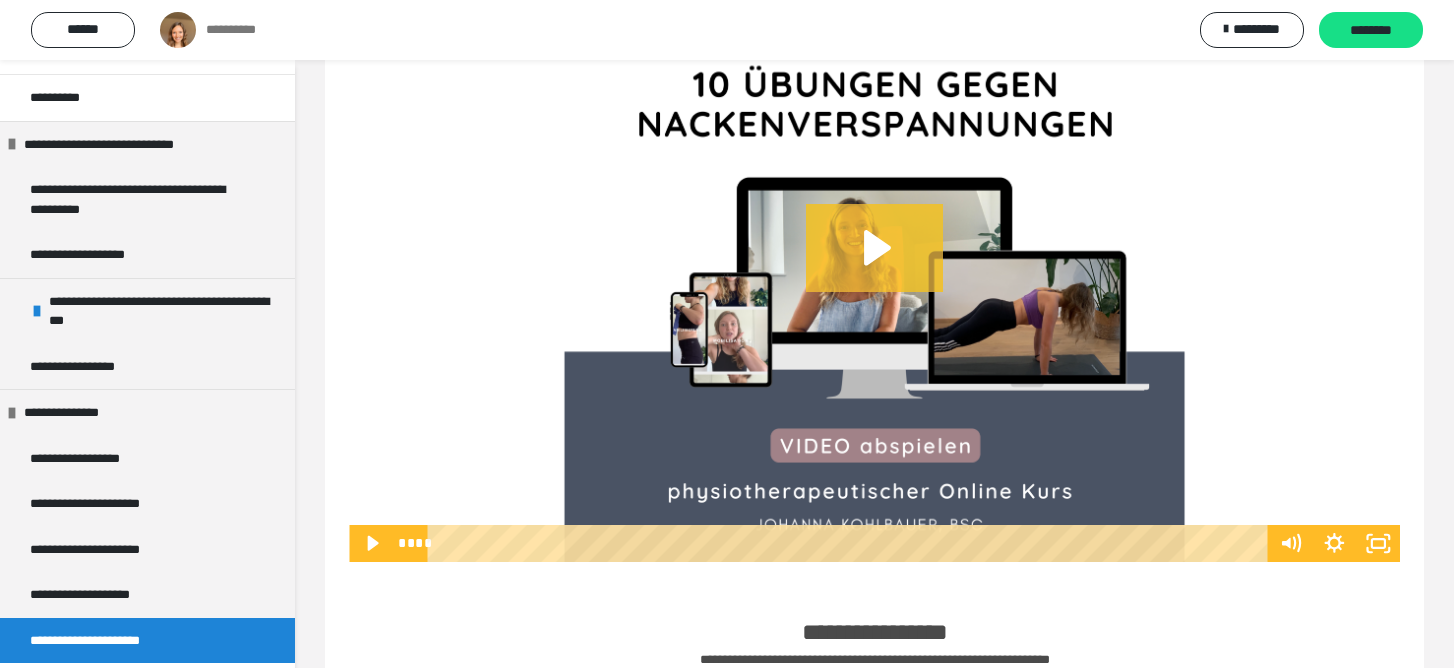 scroll, scrollTop: 2047, scrollLeft: 0, axis: vertical 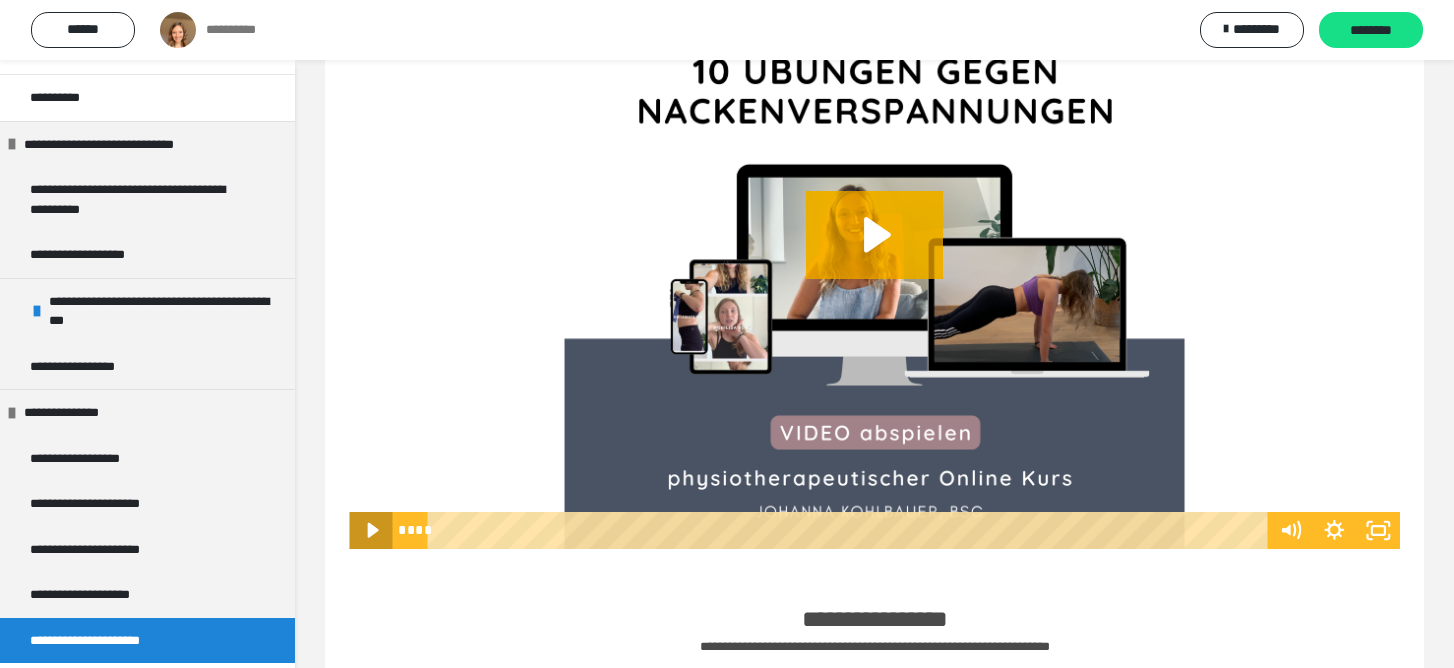 click 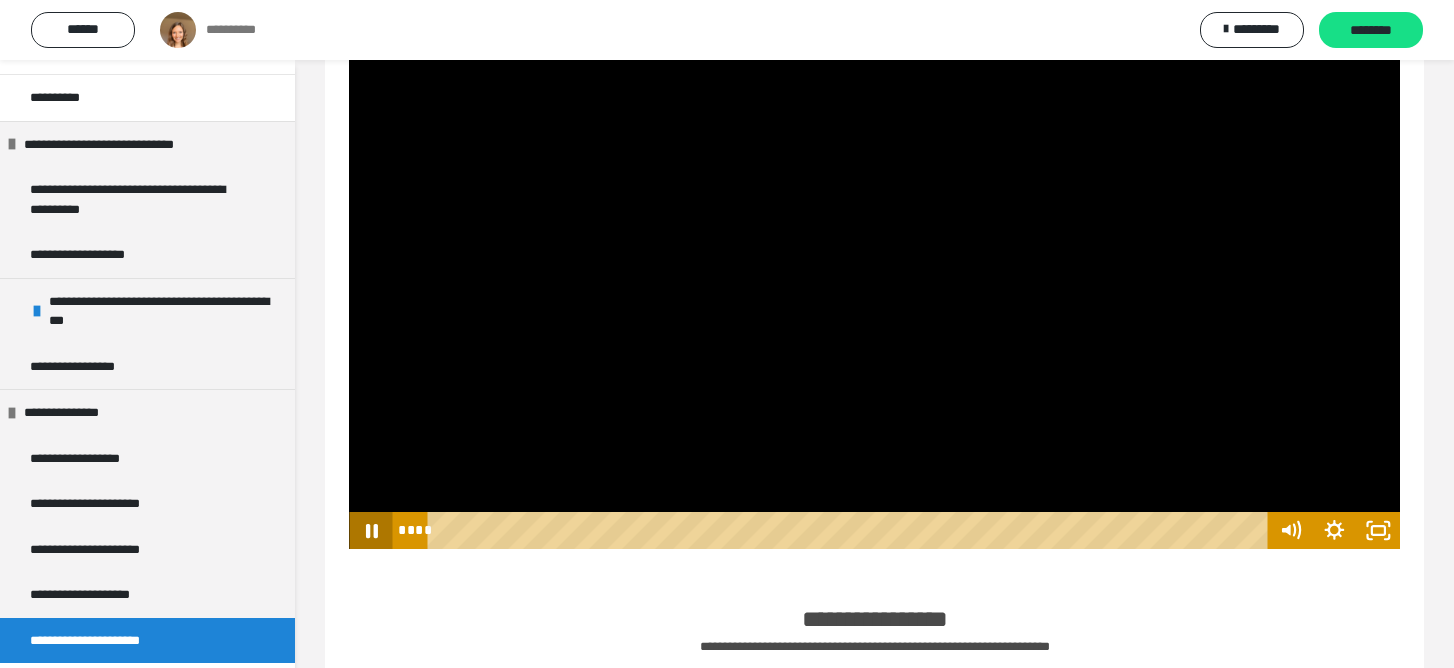 click 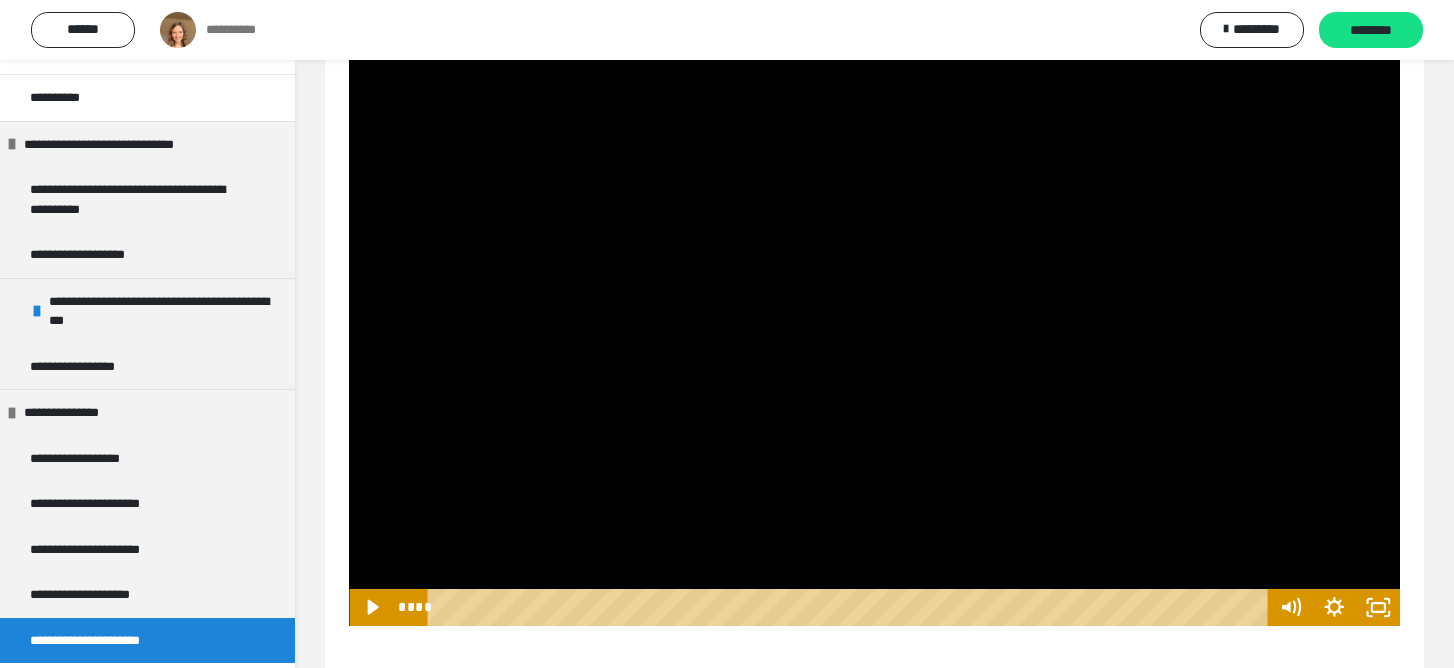 scroll, scrollTop: 1974, scrollLeft: 0, axis: vertical 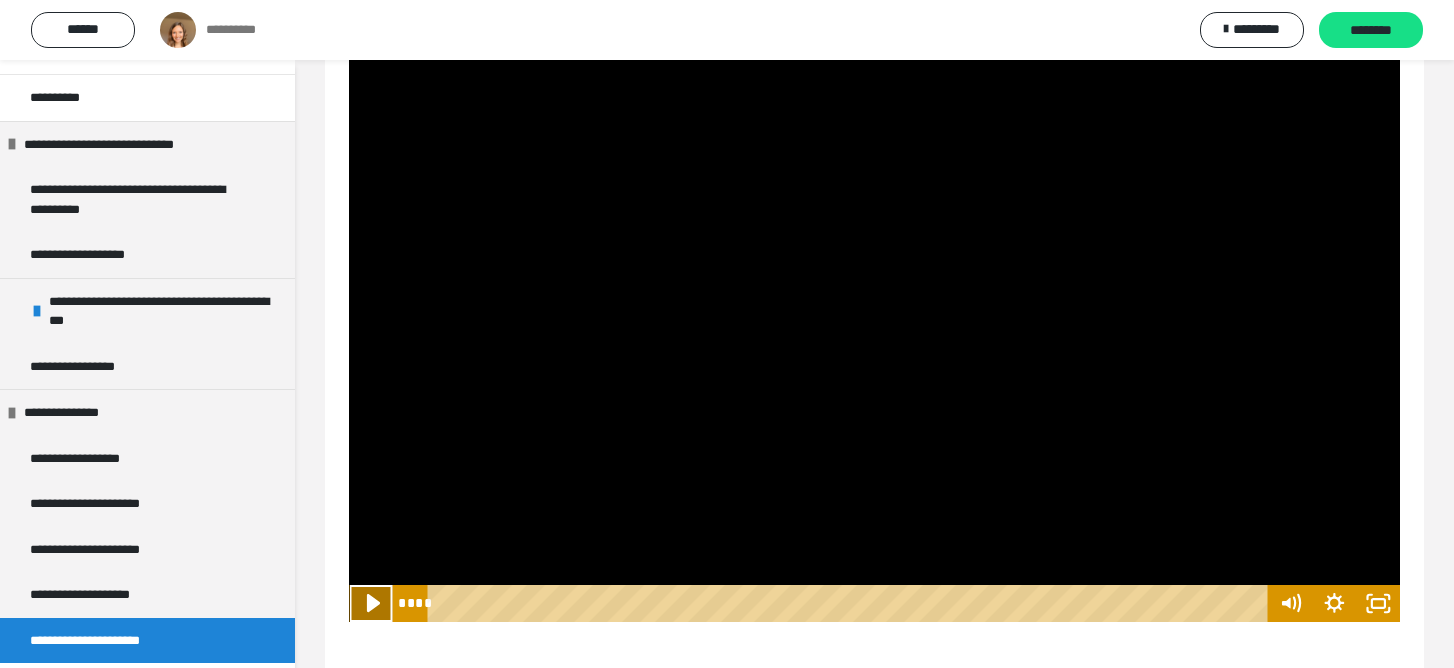 click 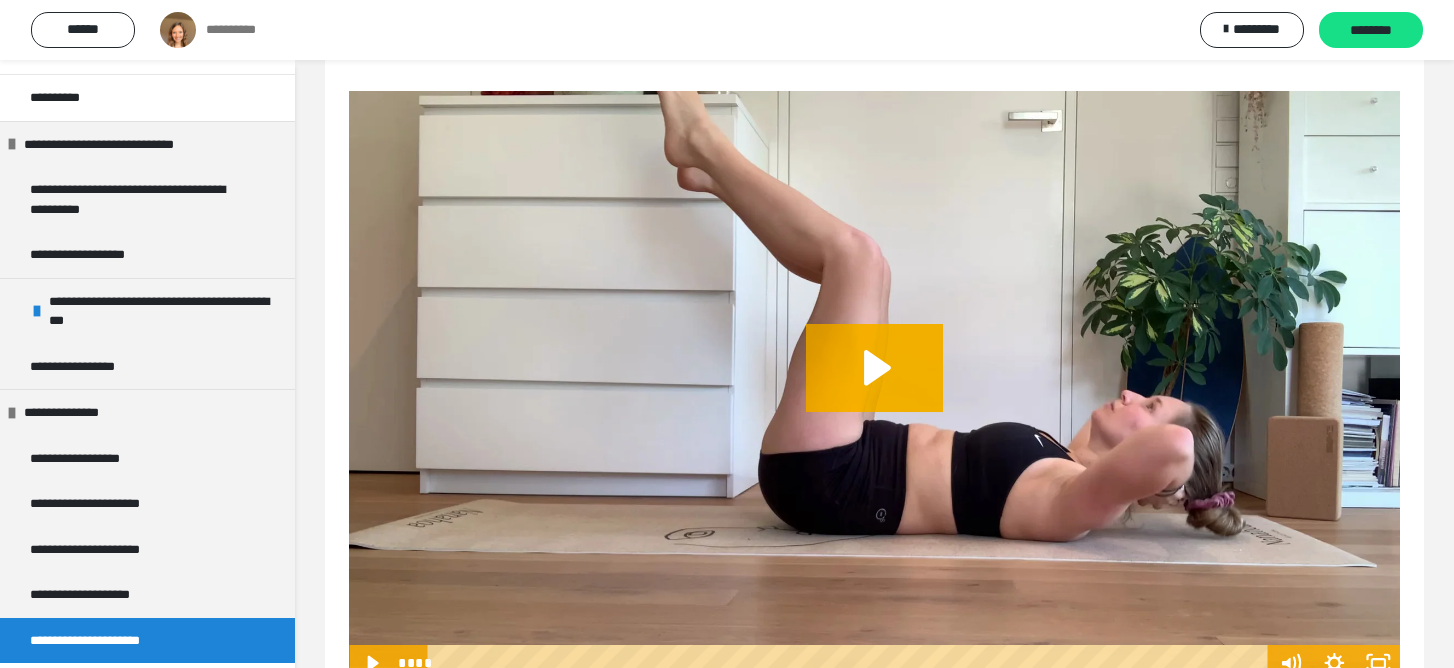 scroll, scrollTop: 5913, scrollLeft: 0, axis: vertical 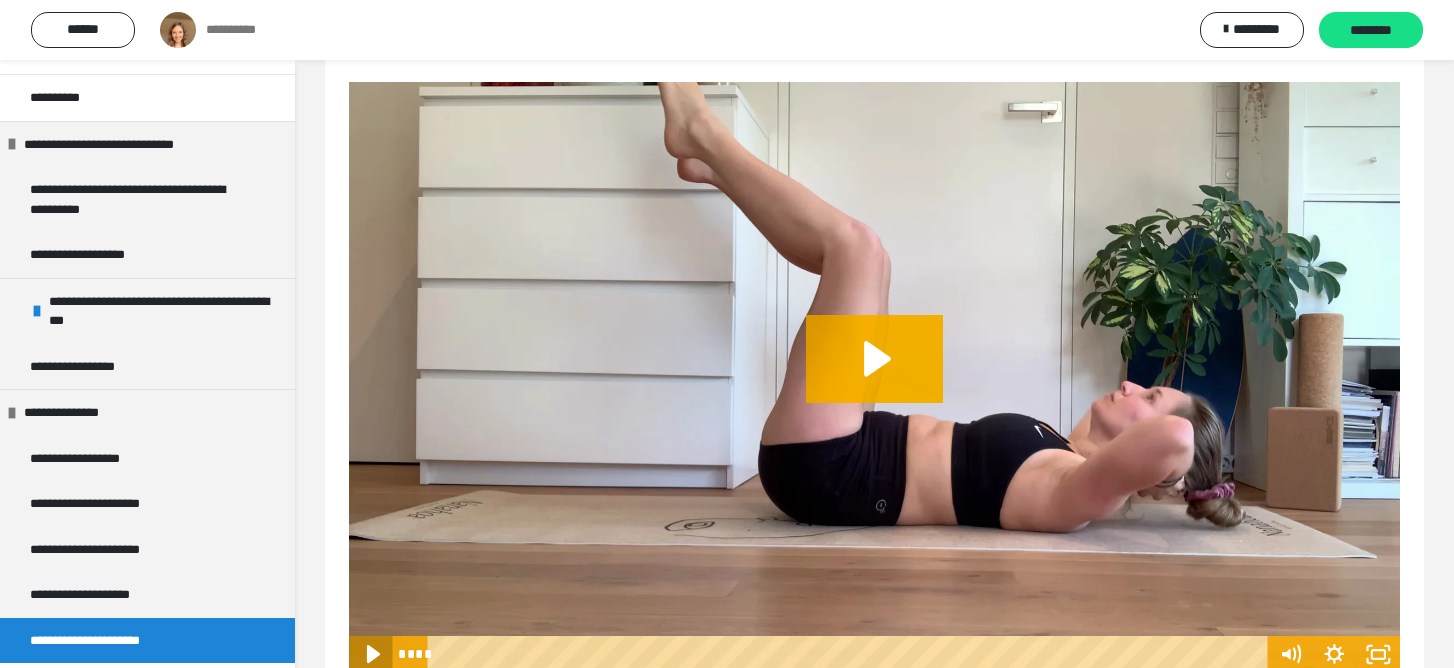click 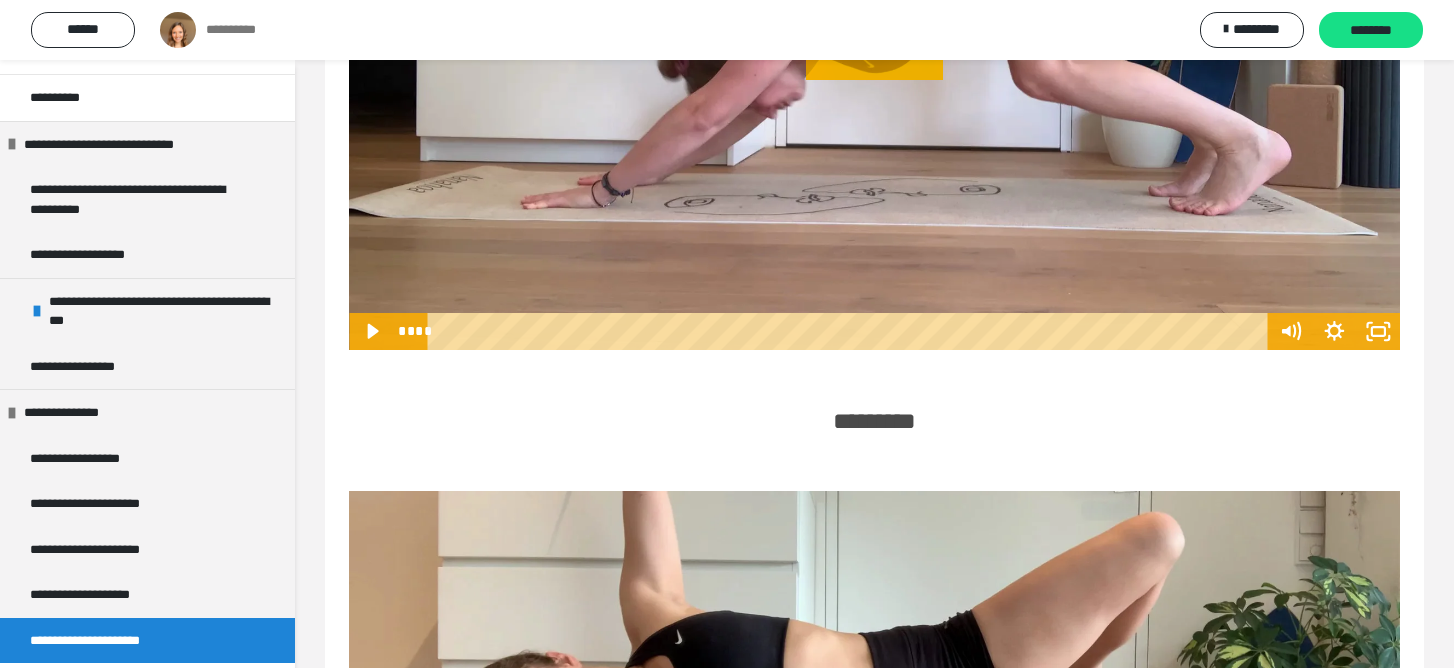 scroll, scrollTop: 4575, scrollLeft: 0, axis: vertical 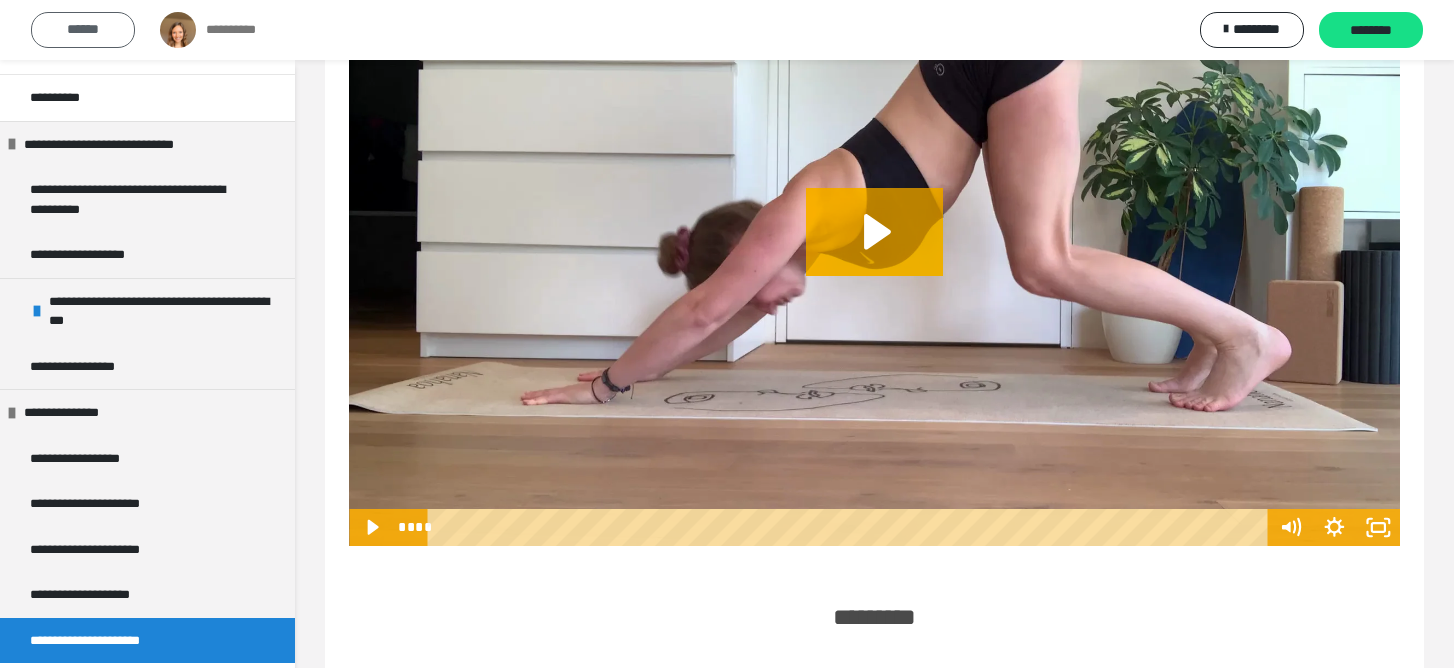 click on "******" at bounding box center (83, 30) 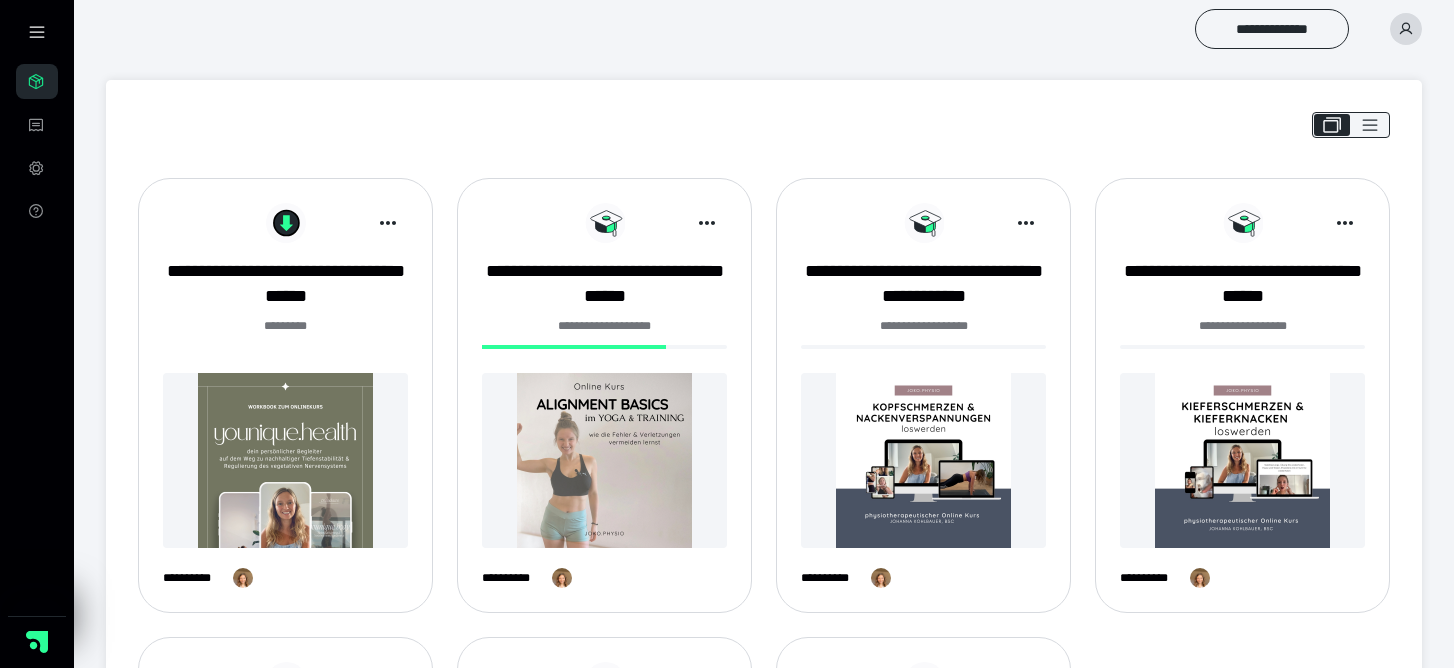 scroll, scrollTop: 0, scrollLeft: 0, axis: both 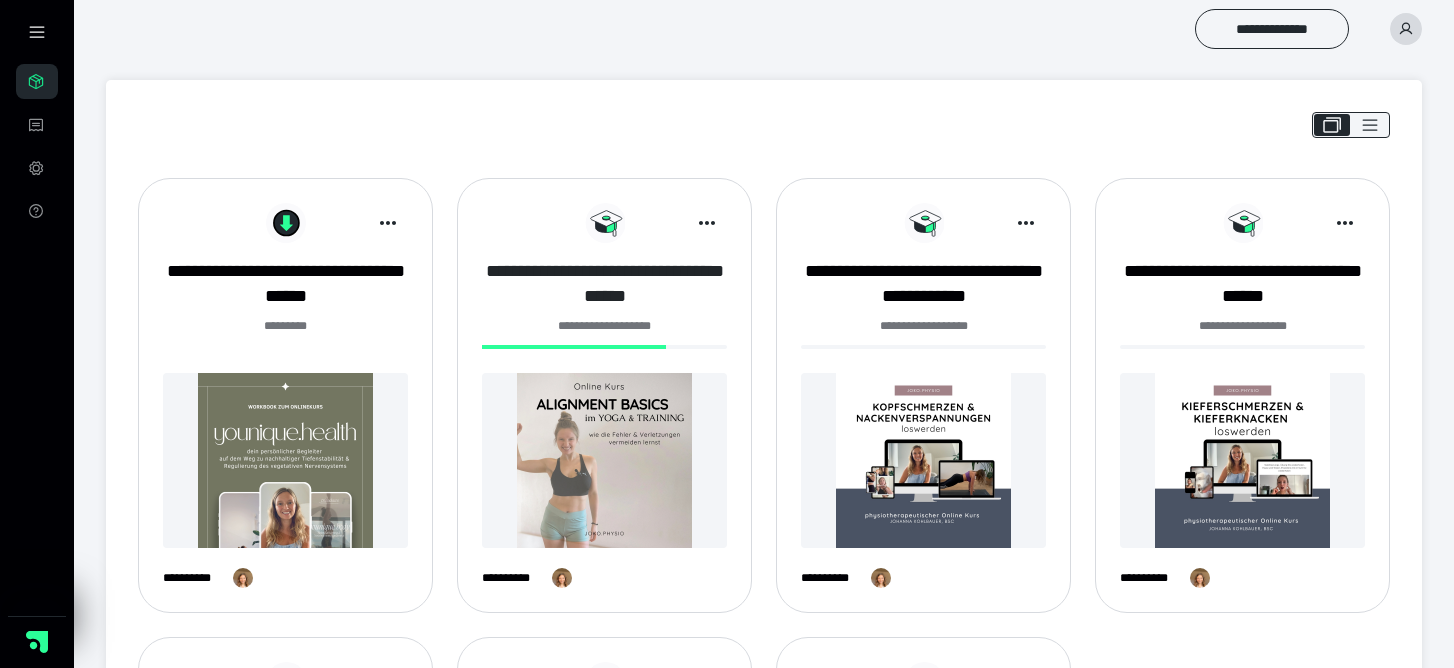 click on "**********" at bounding box center (604, 284) 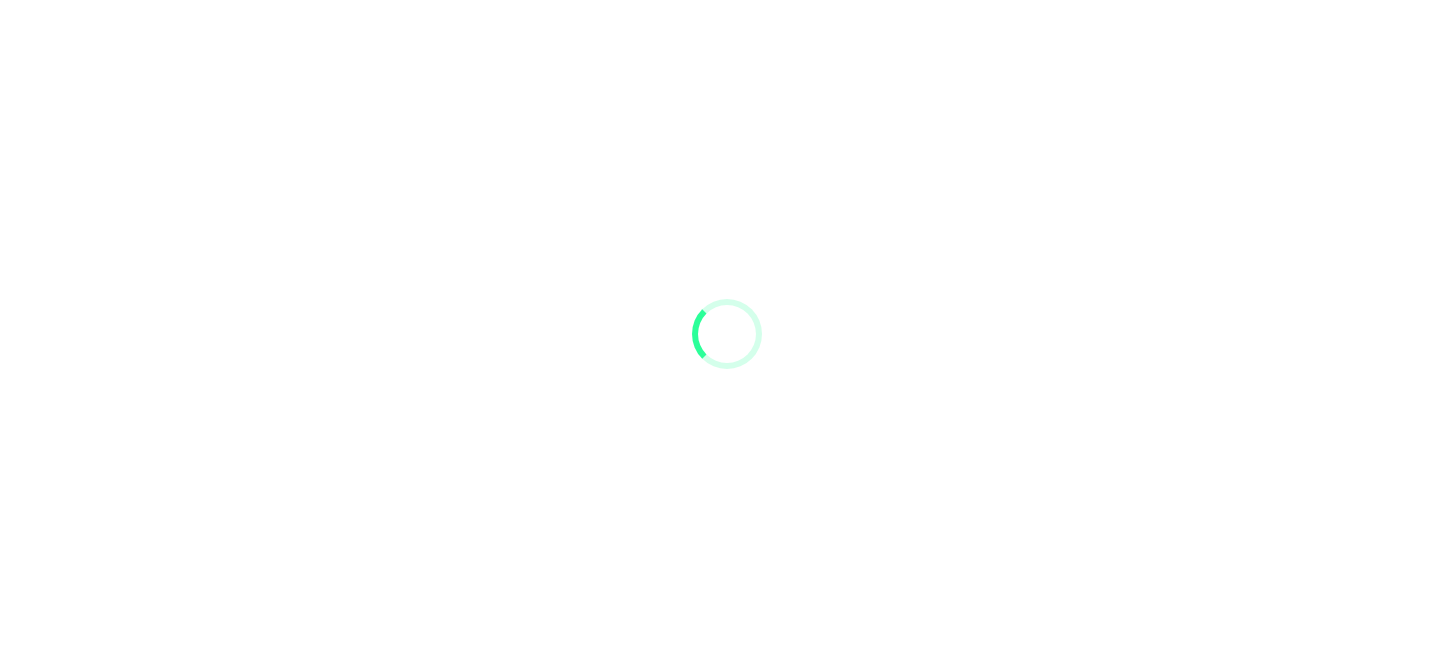 scroll, scrollTop: 0, scrollLeft: 0, axis: both 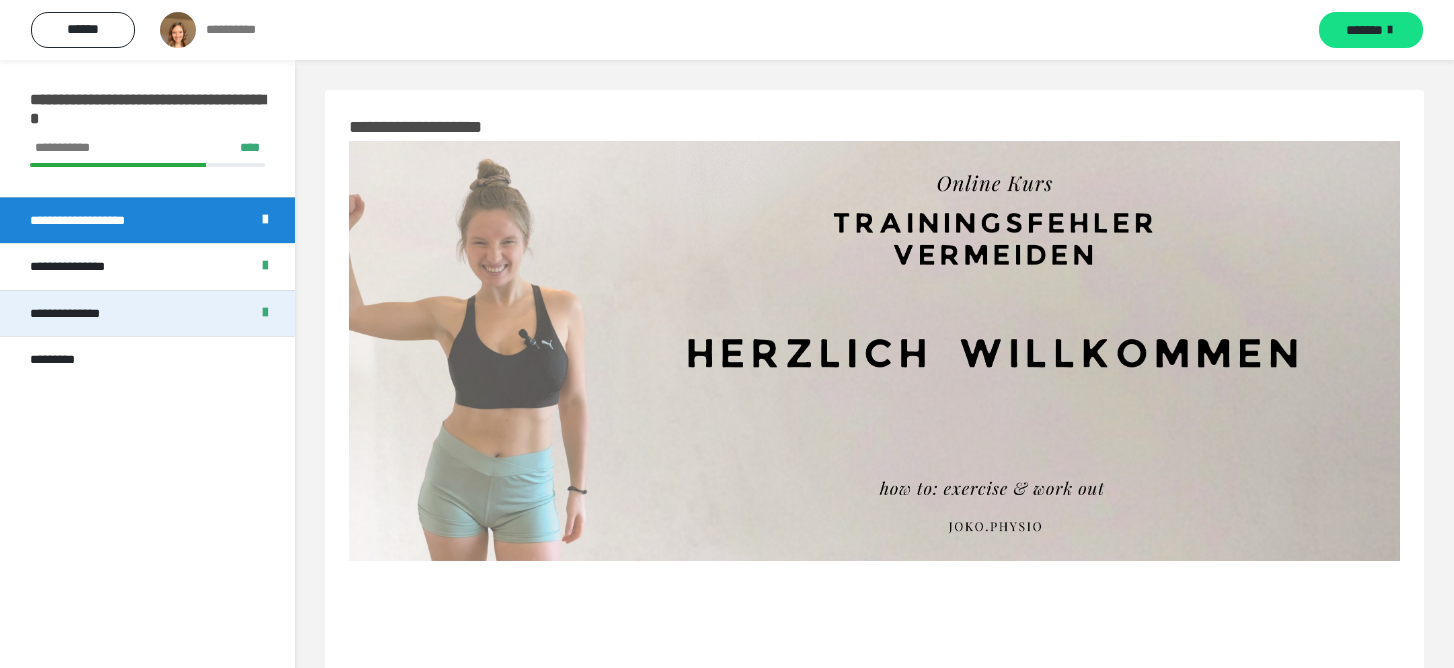 click on "**********" at bounding box center (77, 314) 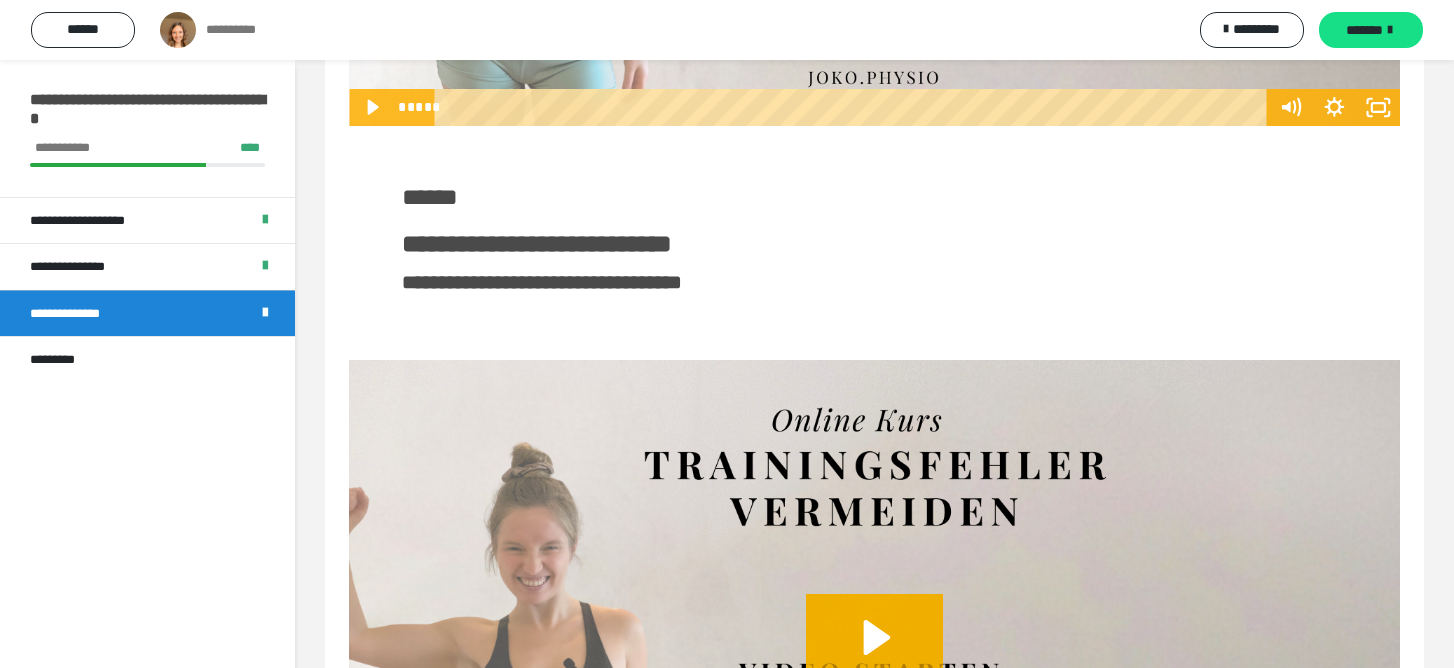 scroll, scrollTop: 6088, scrollLeft: 0, axis: vertical 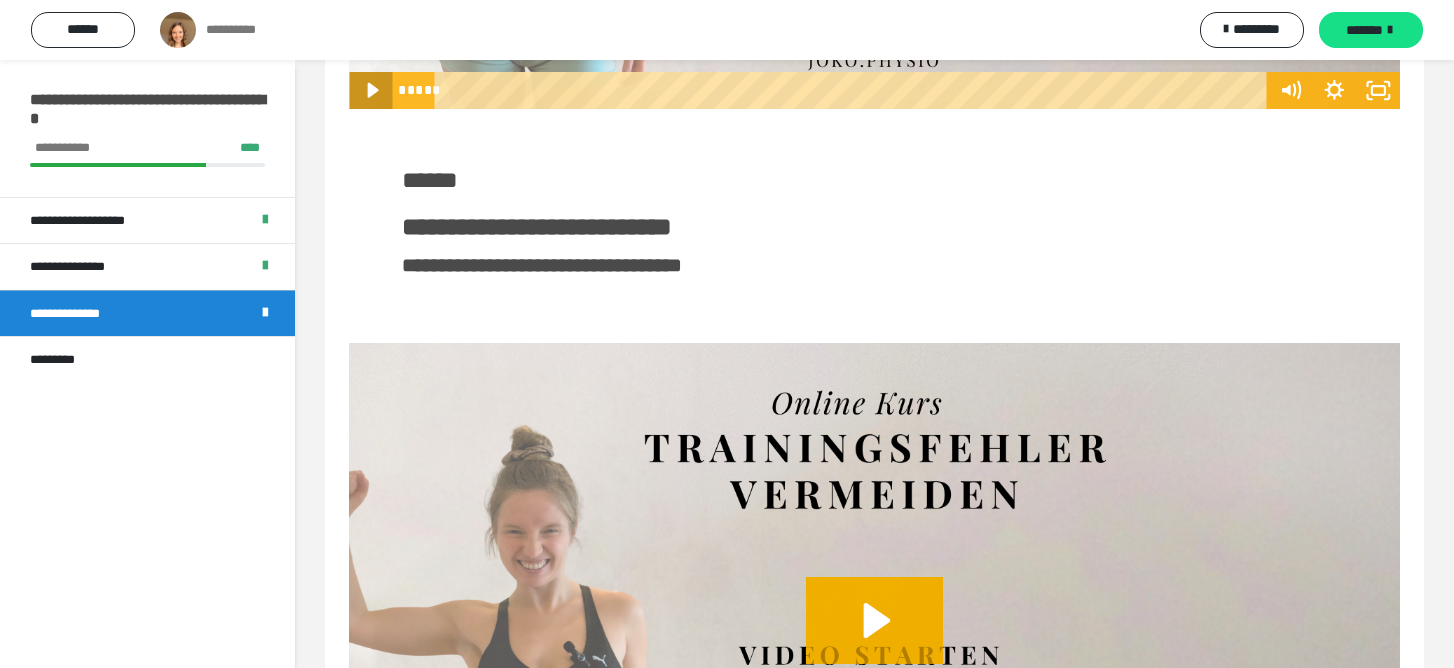 click 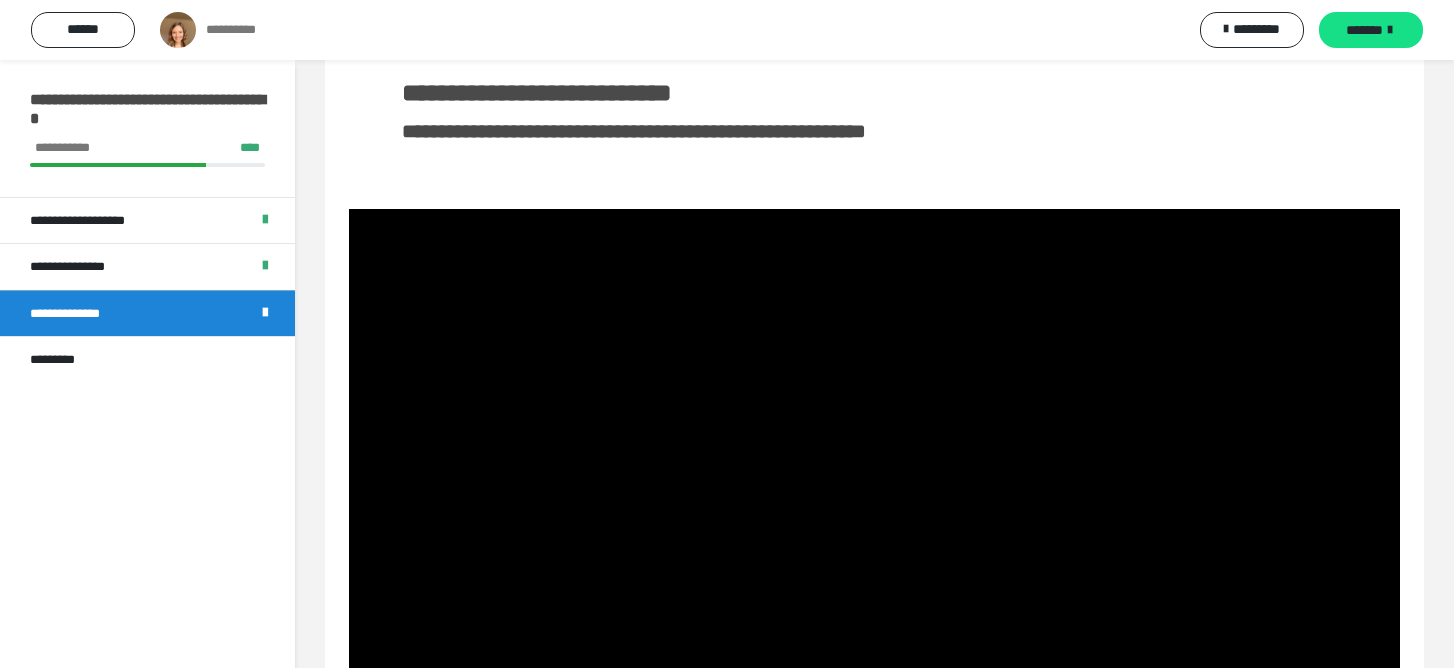 scroll, scrollTop: 5394, scrollLeft: 0, axis: vertical 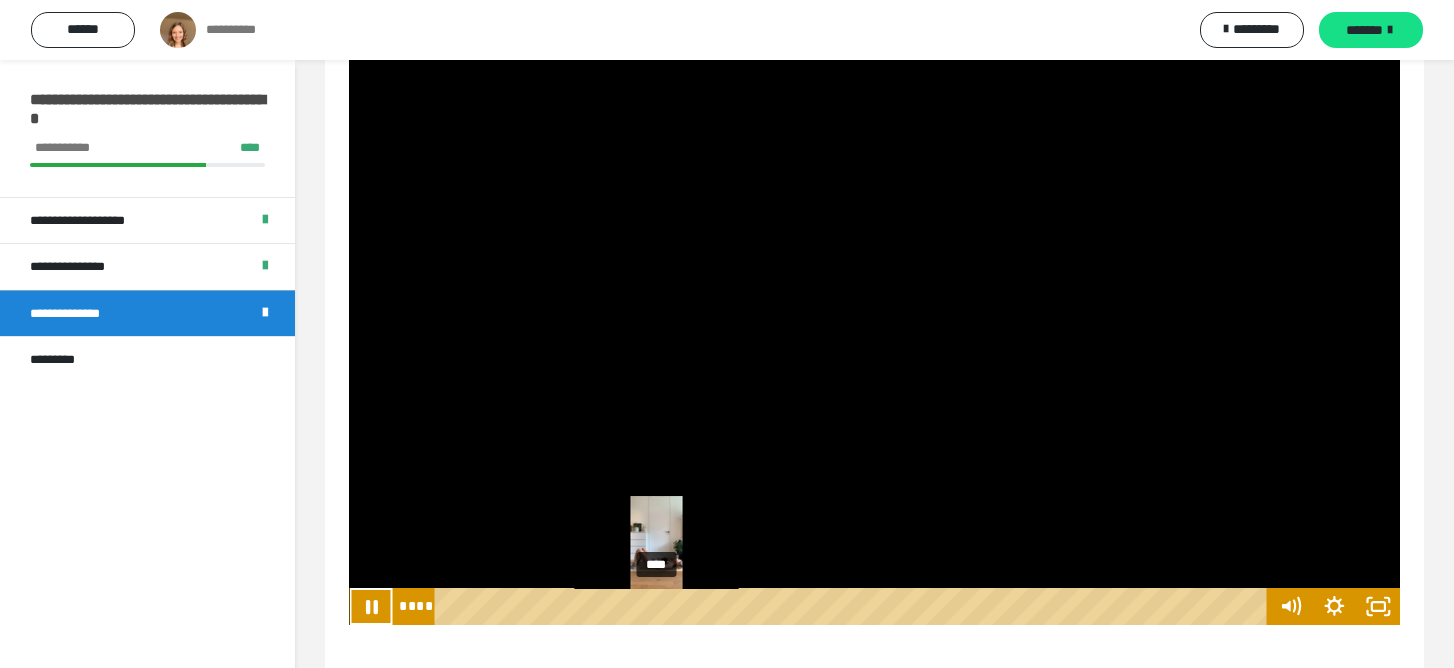 click on "****" at bounding box center (854, 606) 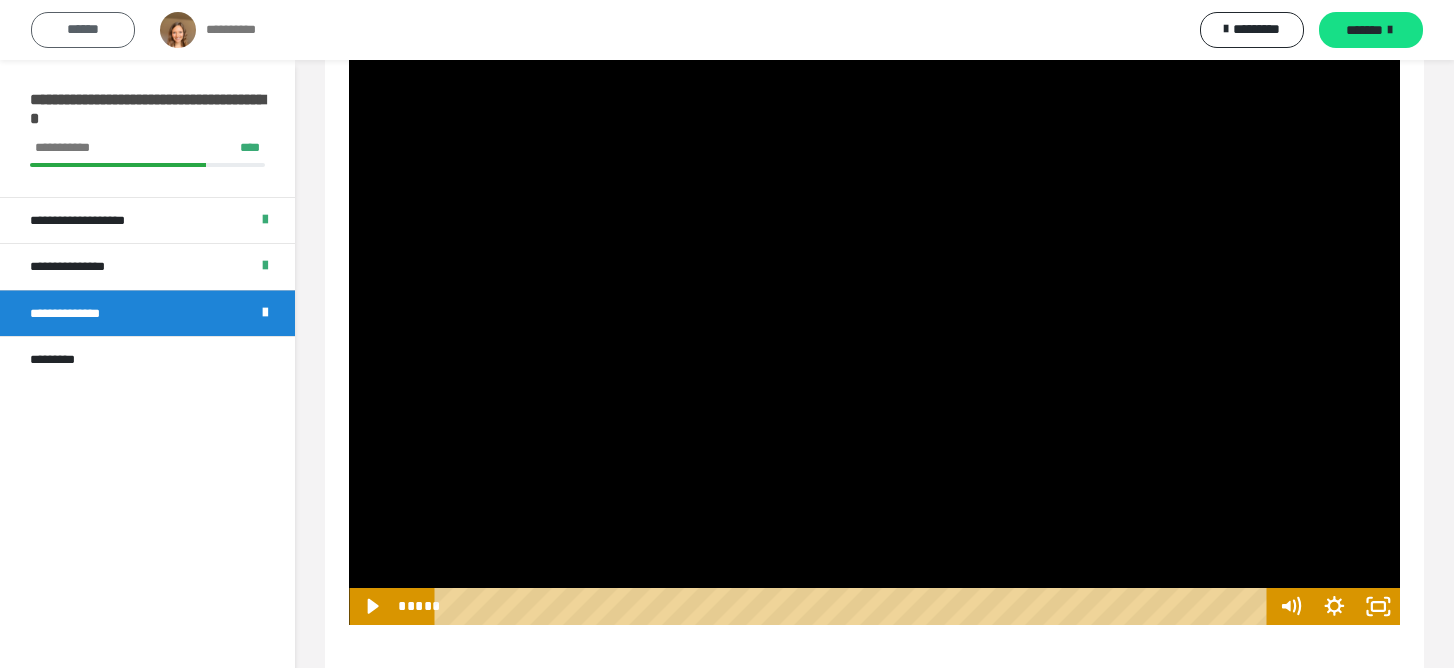 click on "******" at bounding box center (83, 30) 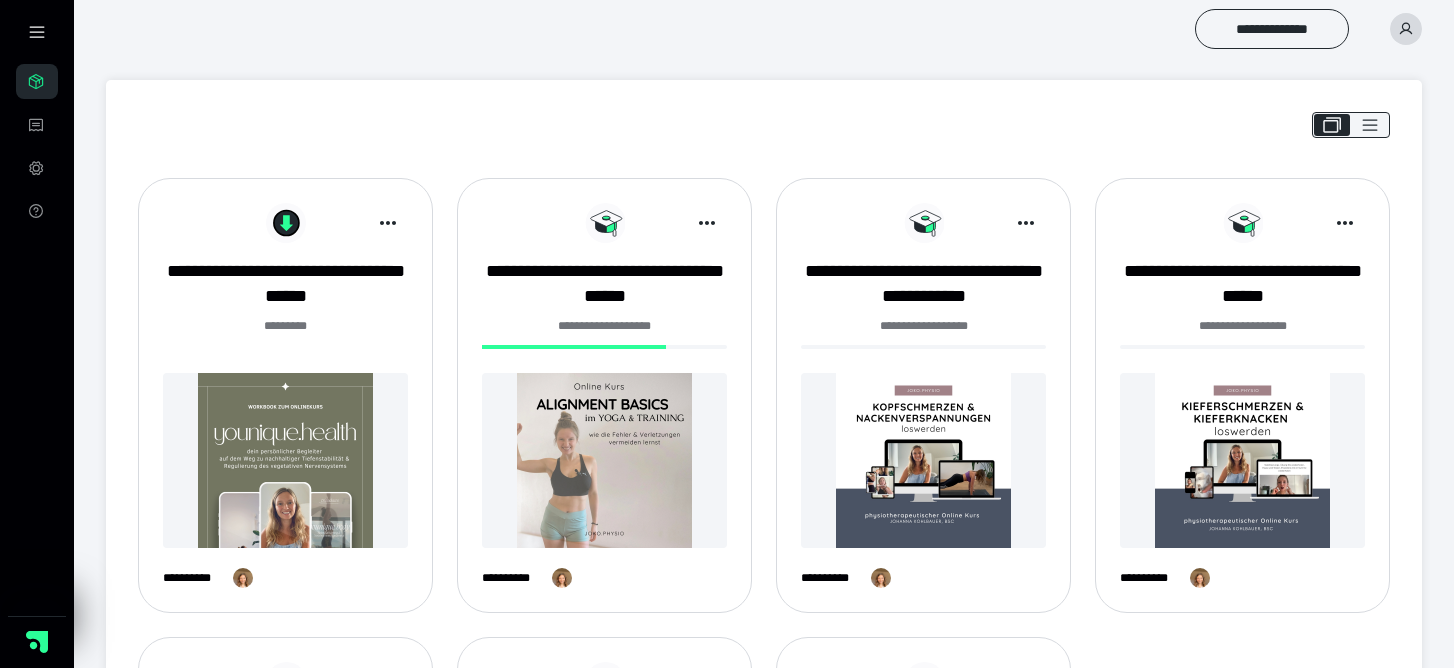 scroll, scrollTop: 0, scrollLeft: 0, axis: both 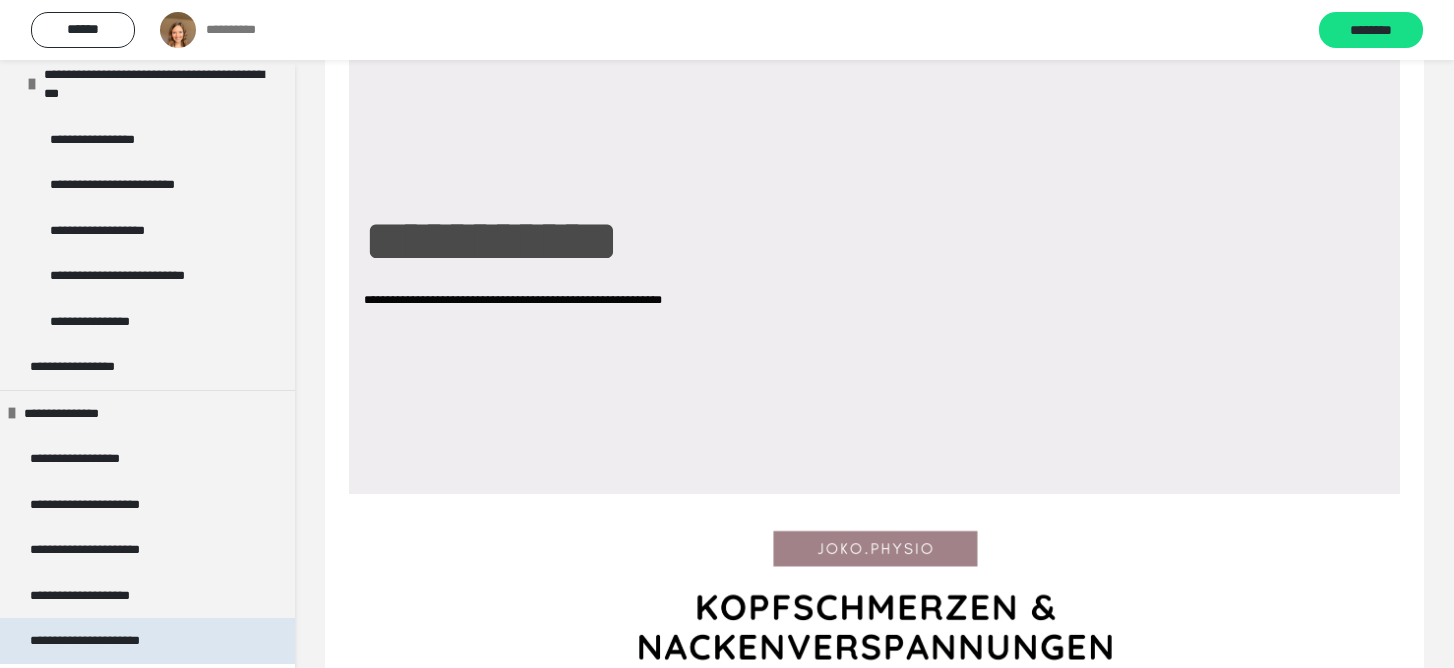 click on "**********" at bounding box center (108, 641) 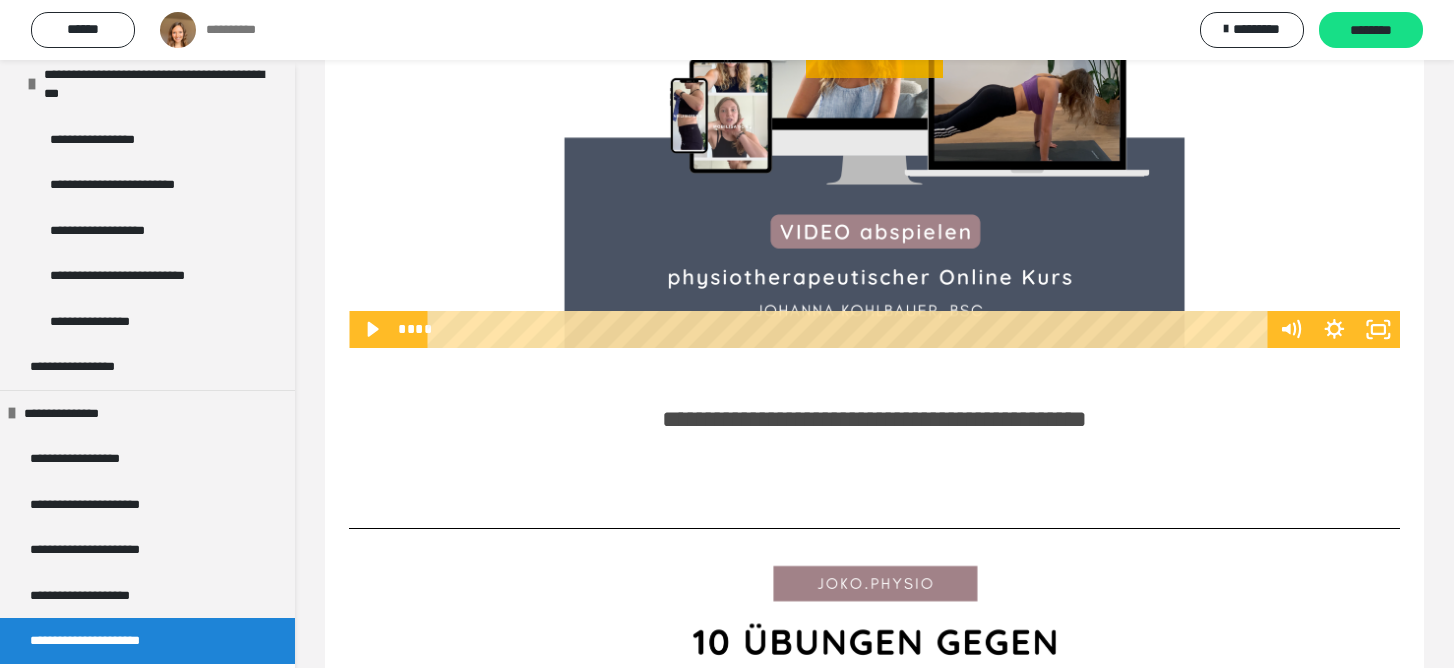 scroll, scrollTop: 665, scrollLeft: 0, axis: vertical 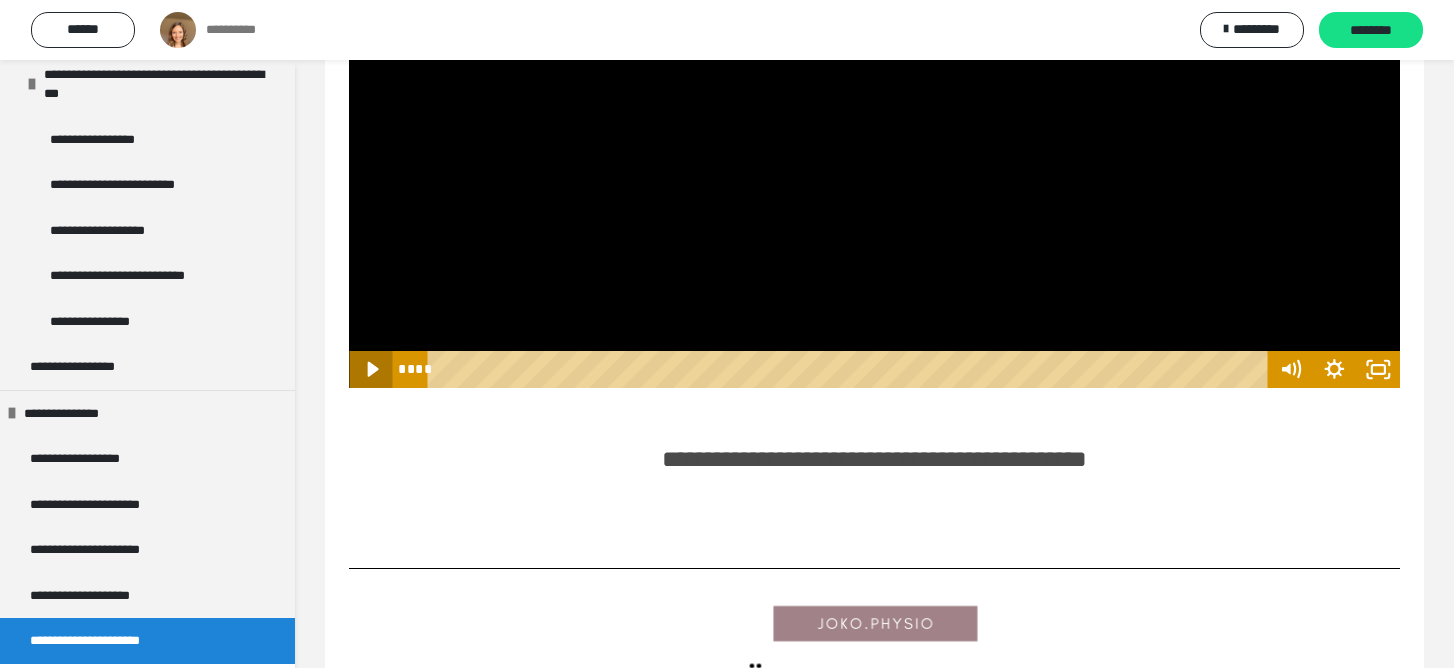 drag, startPoint x: 605, startPoint y: 370, endPoint x: 389, endPoint y: 374, distance: 216.03703 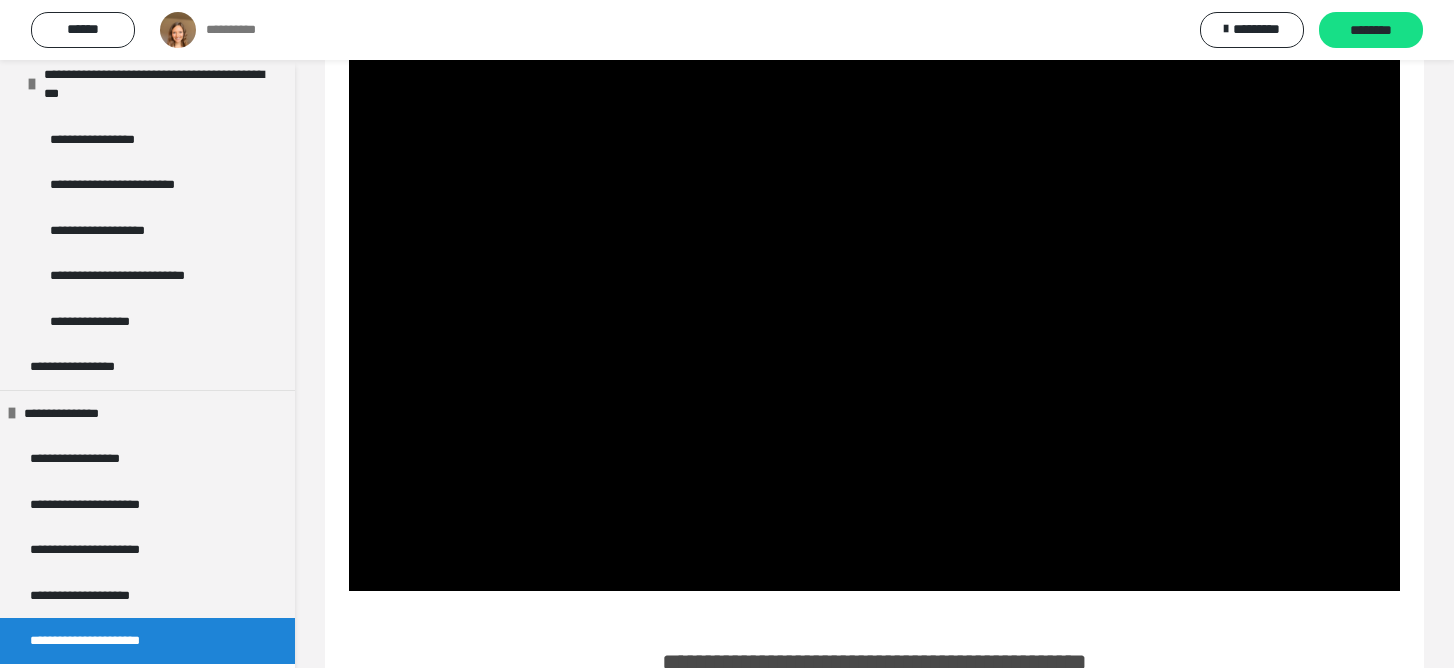 scroll, scrollTop: 474, scrollLeft: 0, axis: vertical 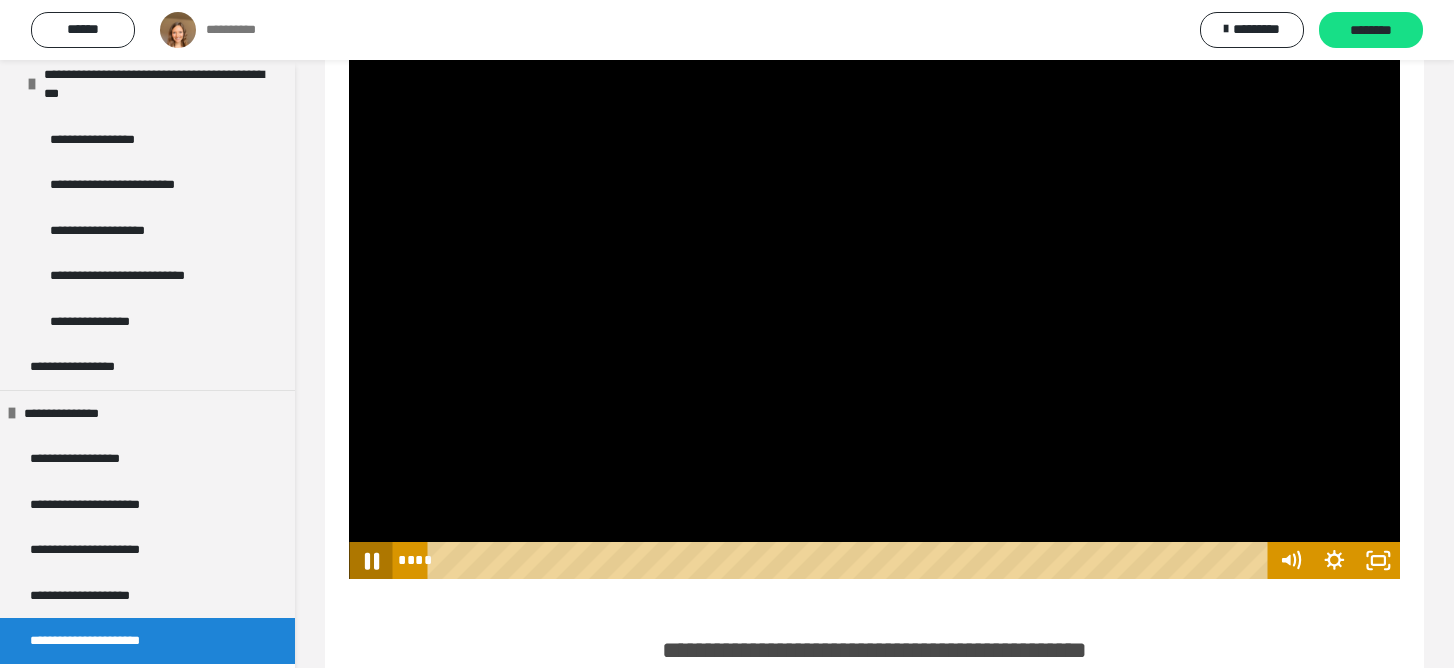 click 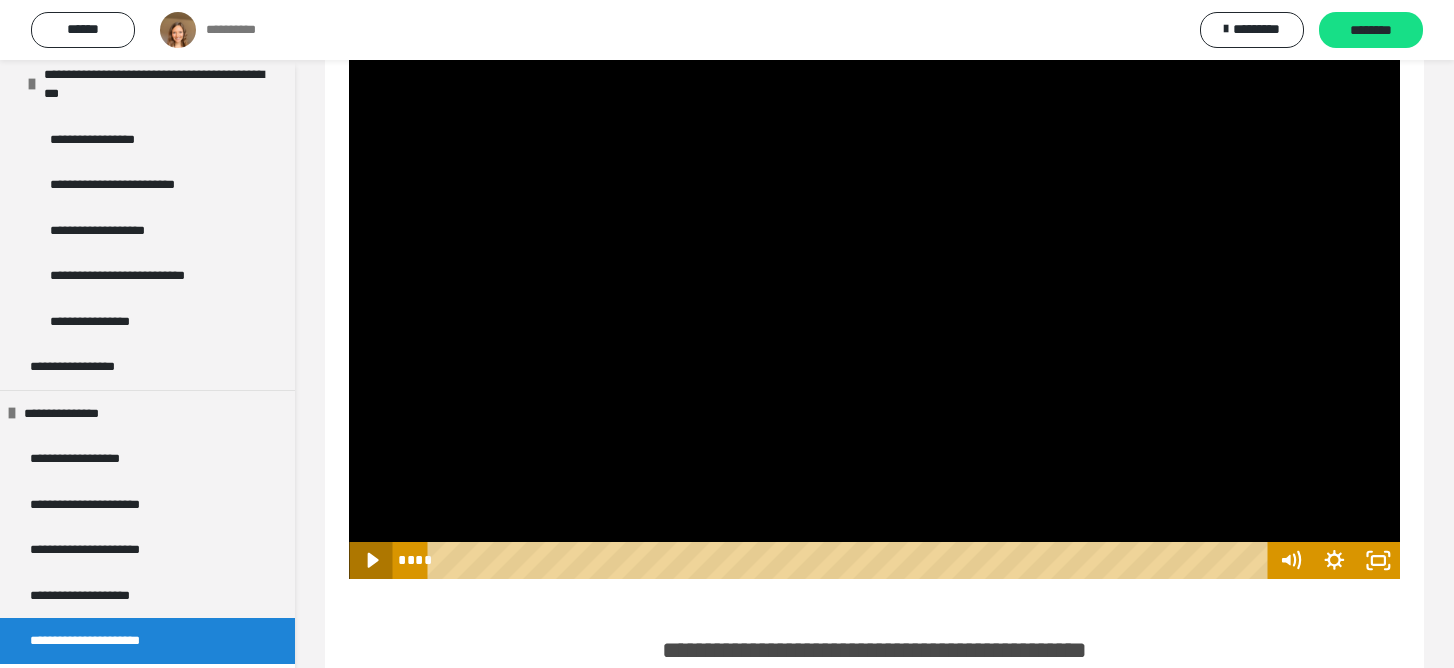 click 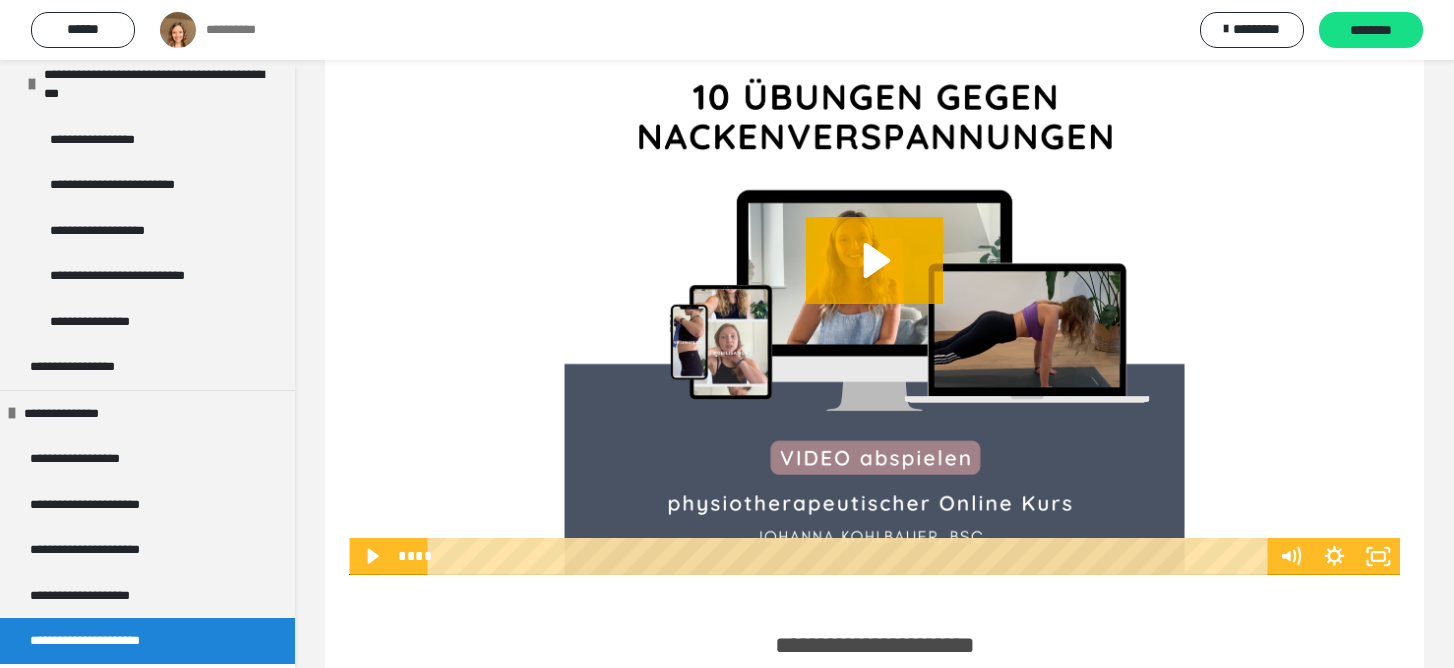 scroll, scrollTop: 1235, scrollLeft: 0, axis: vertical 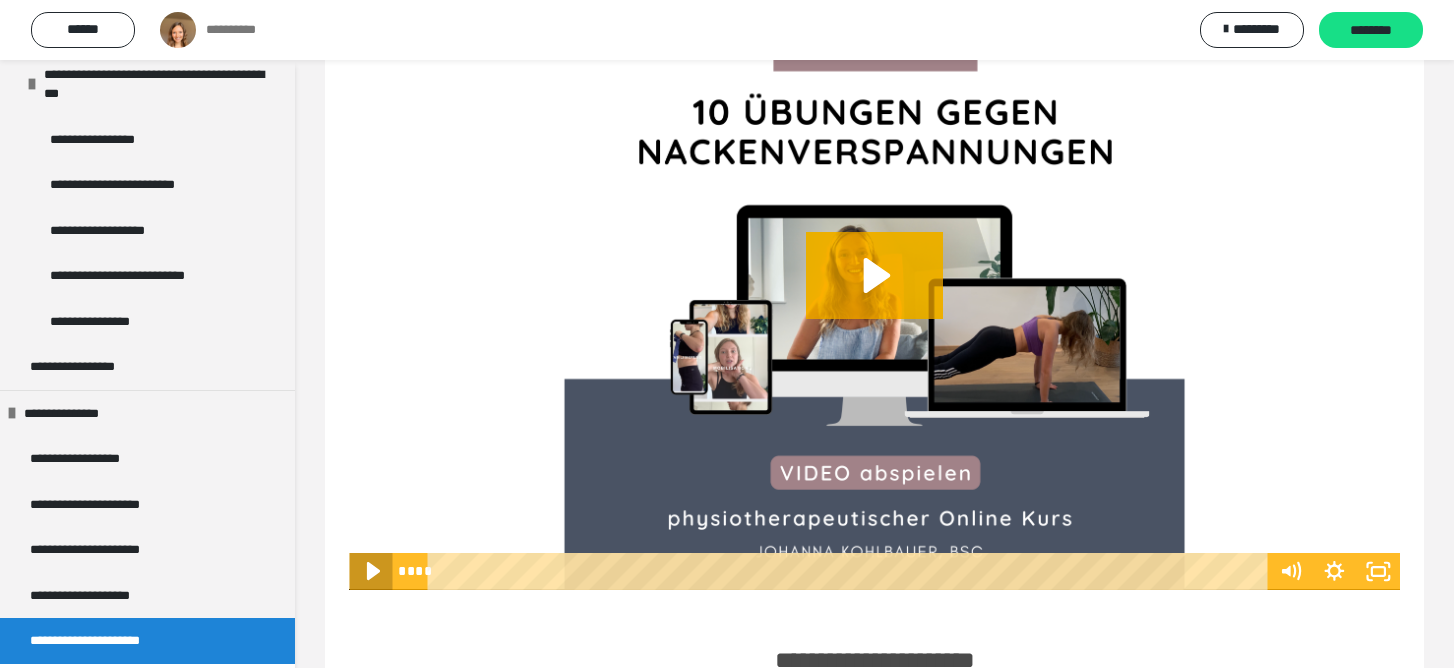 click 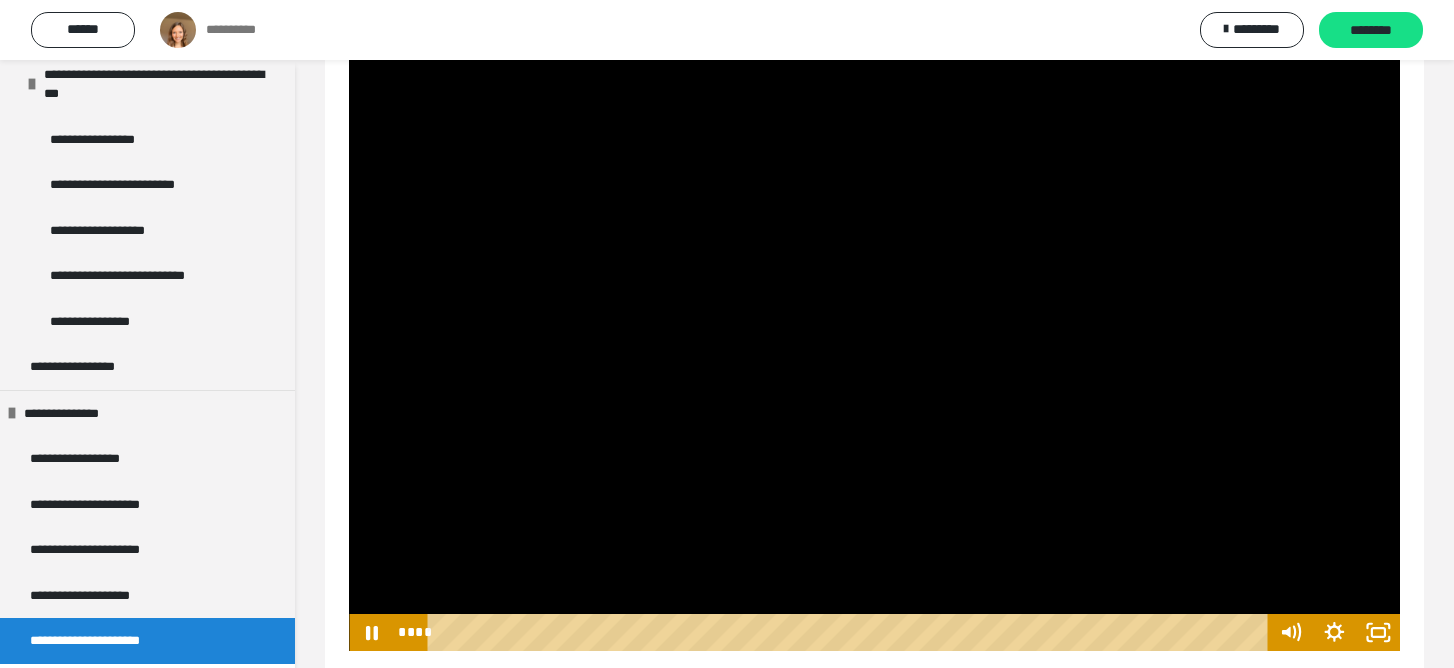 scroll, scrollTop: 1175, scrollLeft: 0, axis: vertical 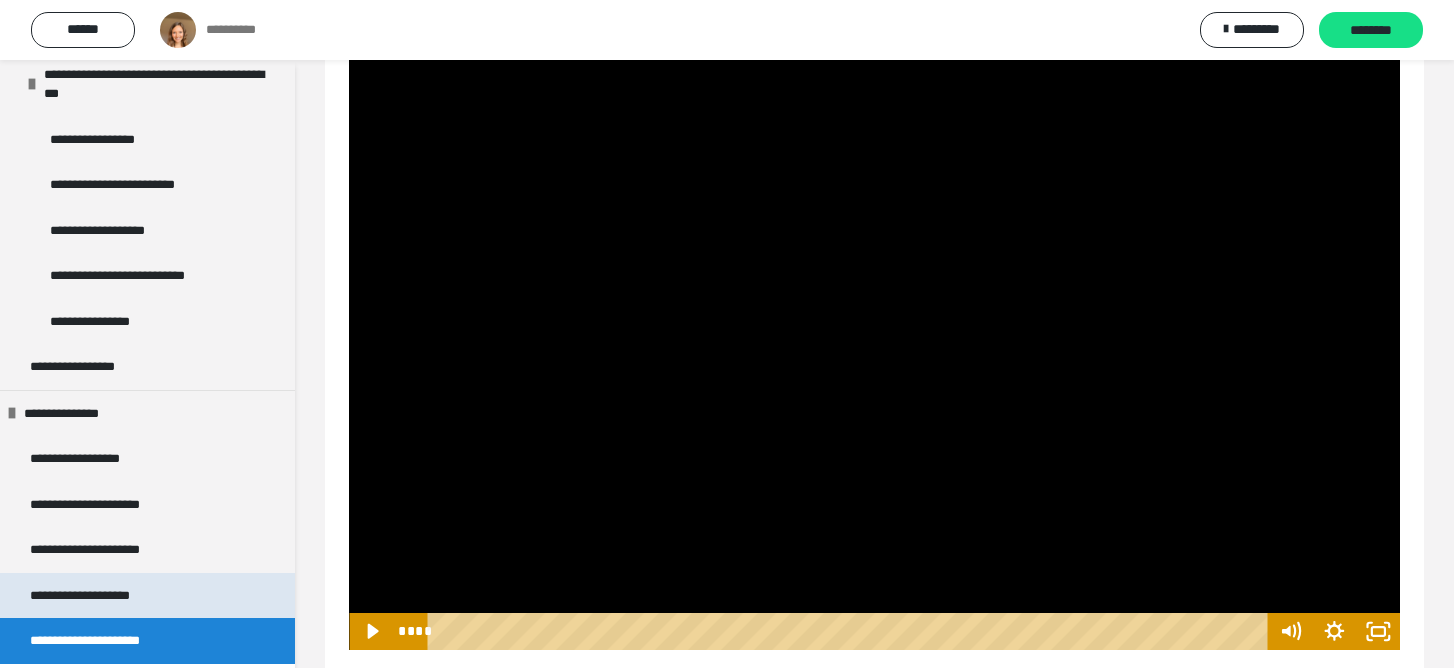 click on "**********" at bounding box center (103, 596) 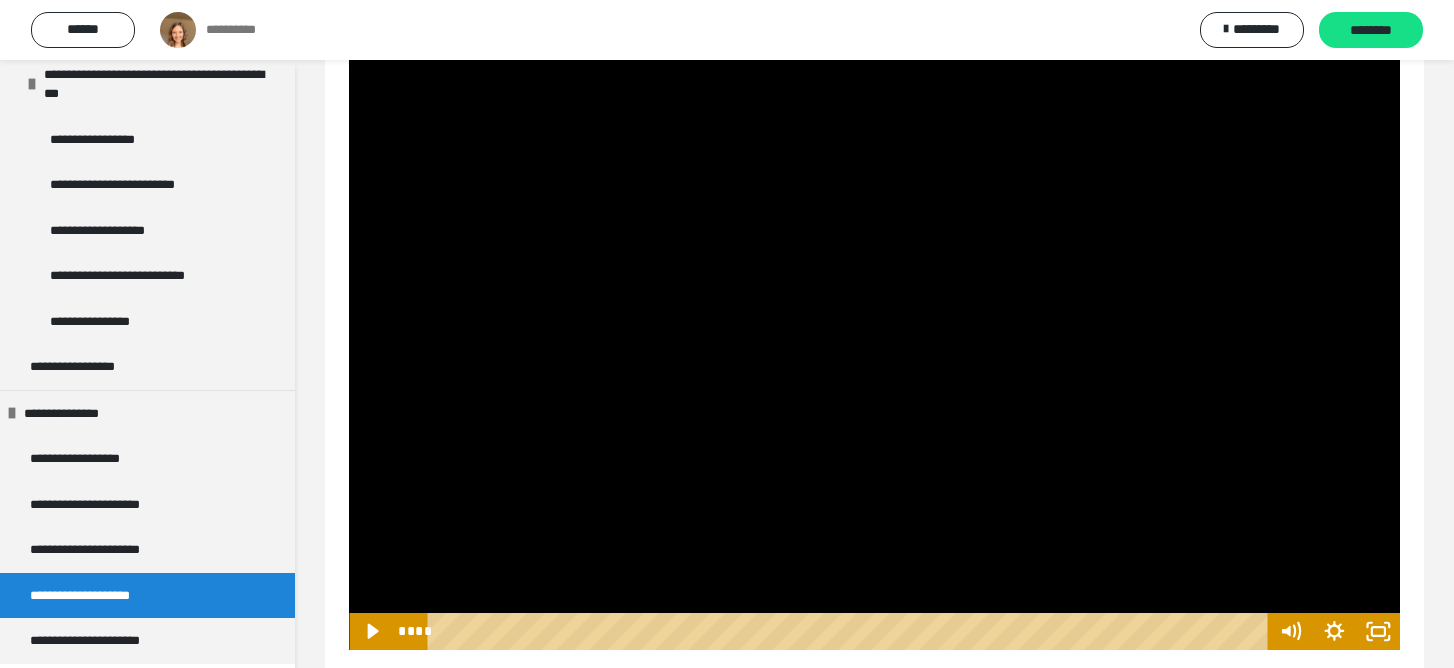 scroll, scrollTop: 807, scrollLeft: 0, axis: vertical 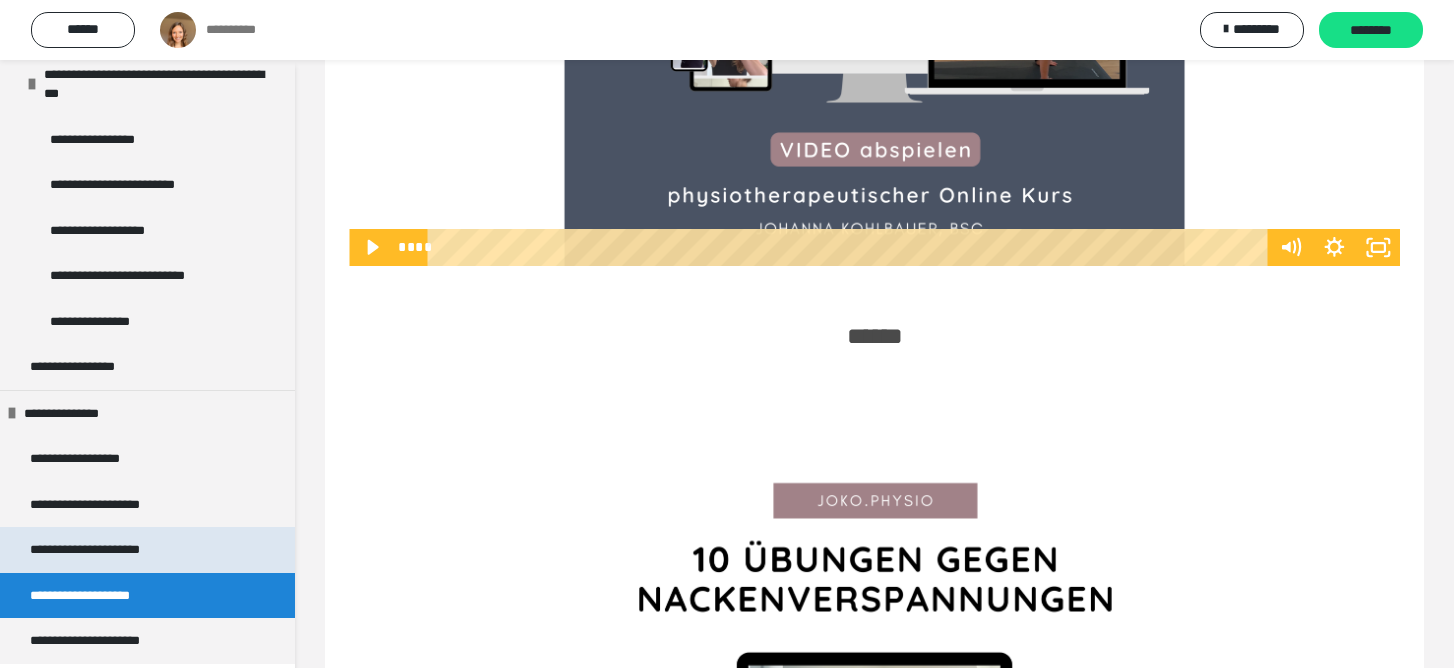 click on "**********" at bounding box center [105, 550] 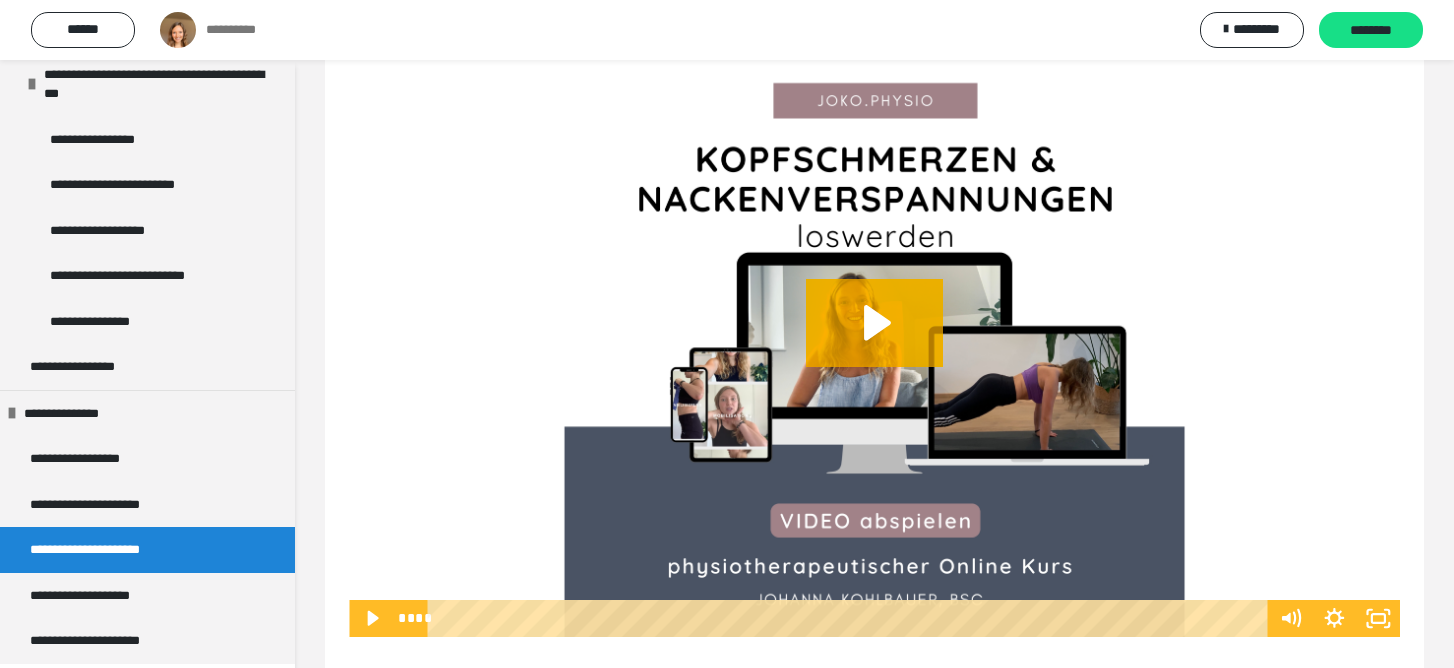 scroll, scrollTop: 495, scrollLeft: 0, axis: vertical 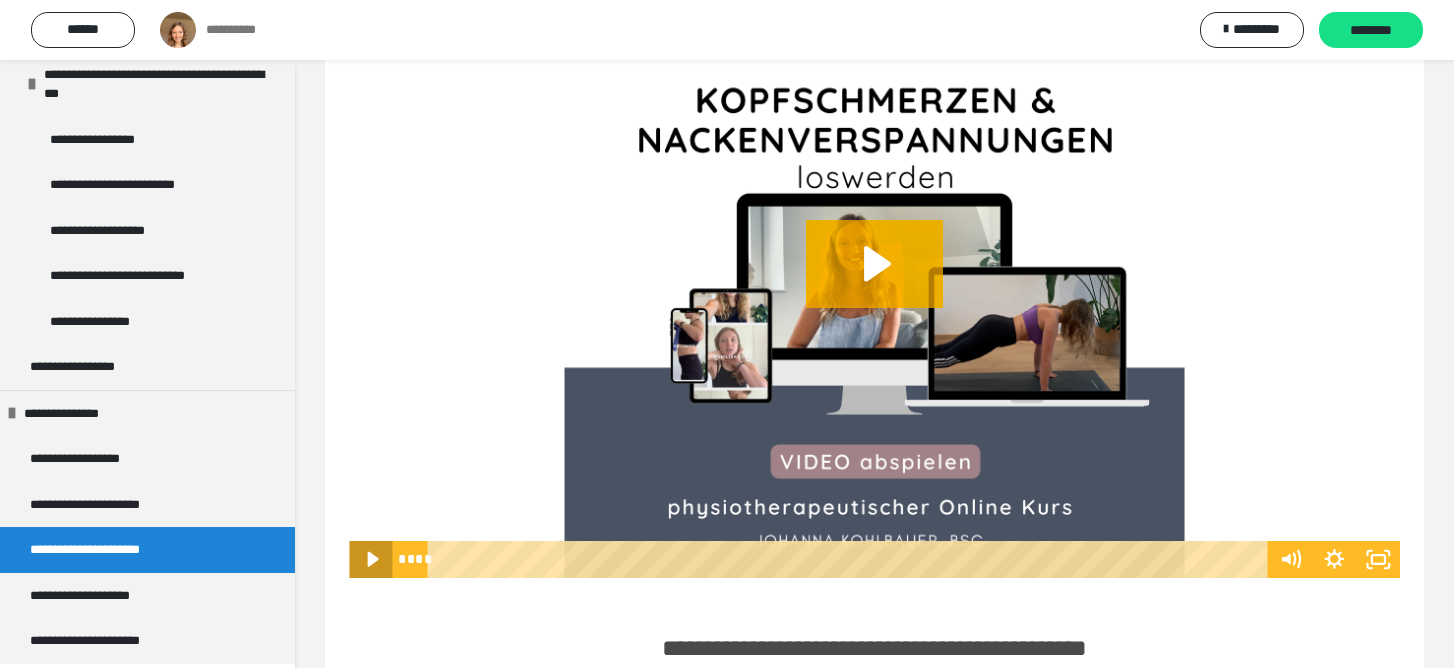 click 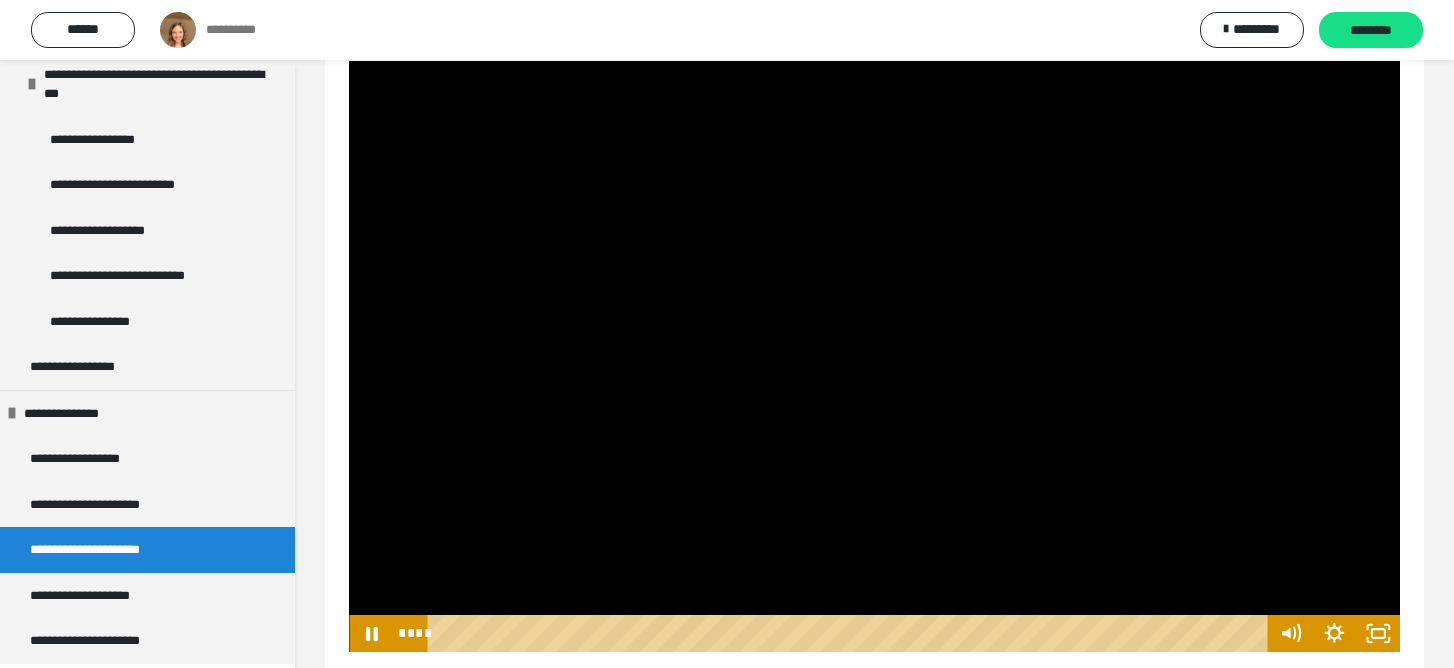 scroll, scrollTop: 420, scrollLeft: 0, axis: vertical 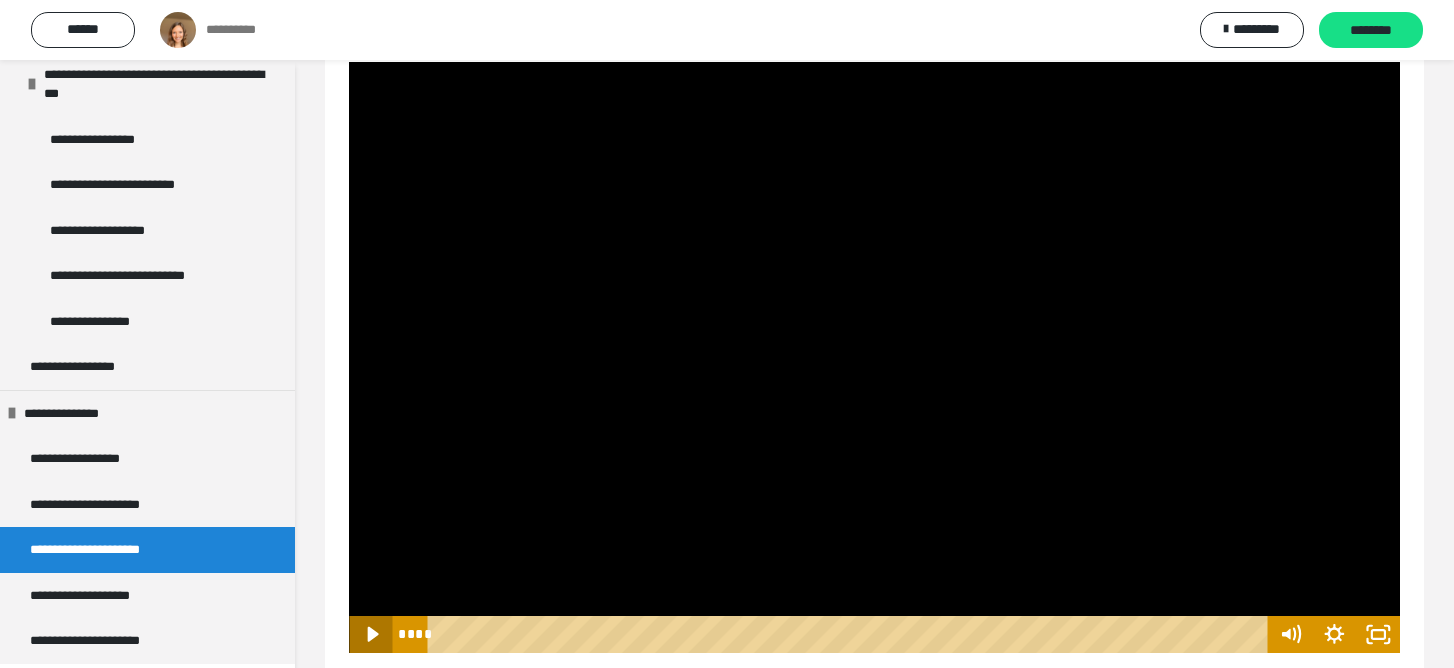click 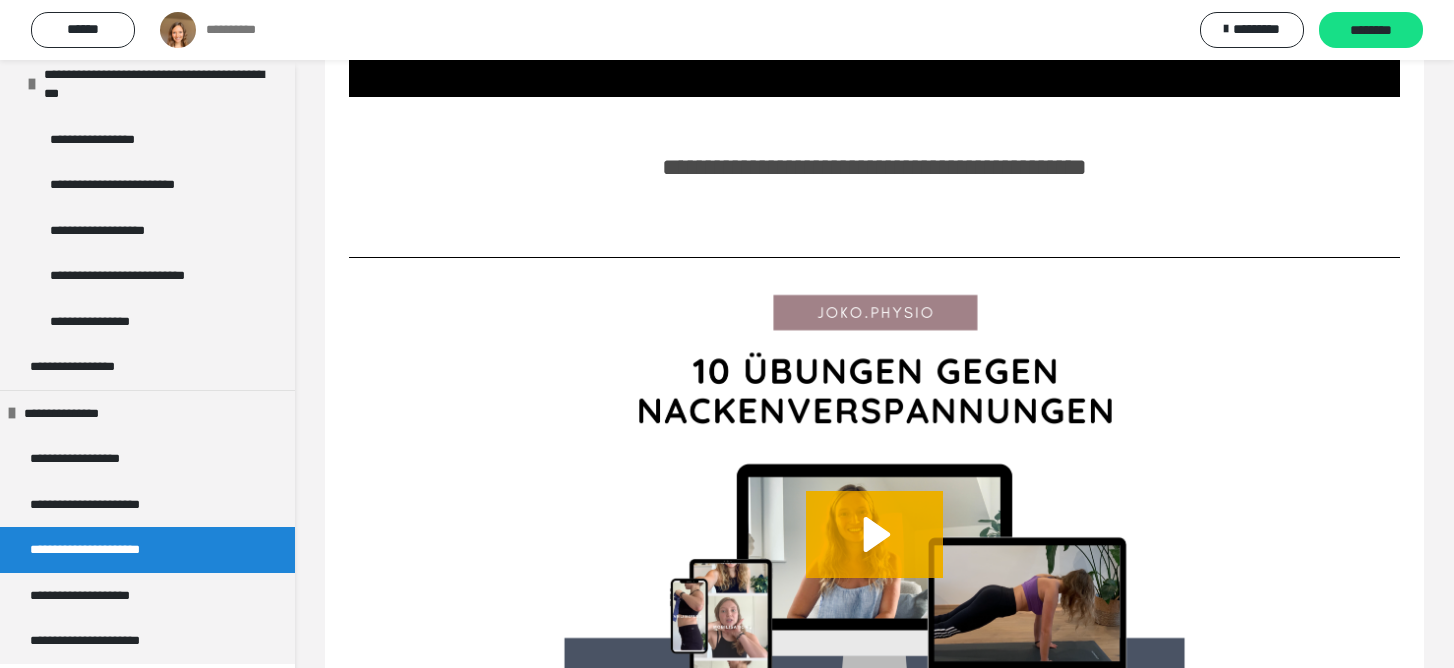 scroll, scrollTop: 979, scrollLeft: 0, axis: vertical 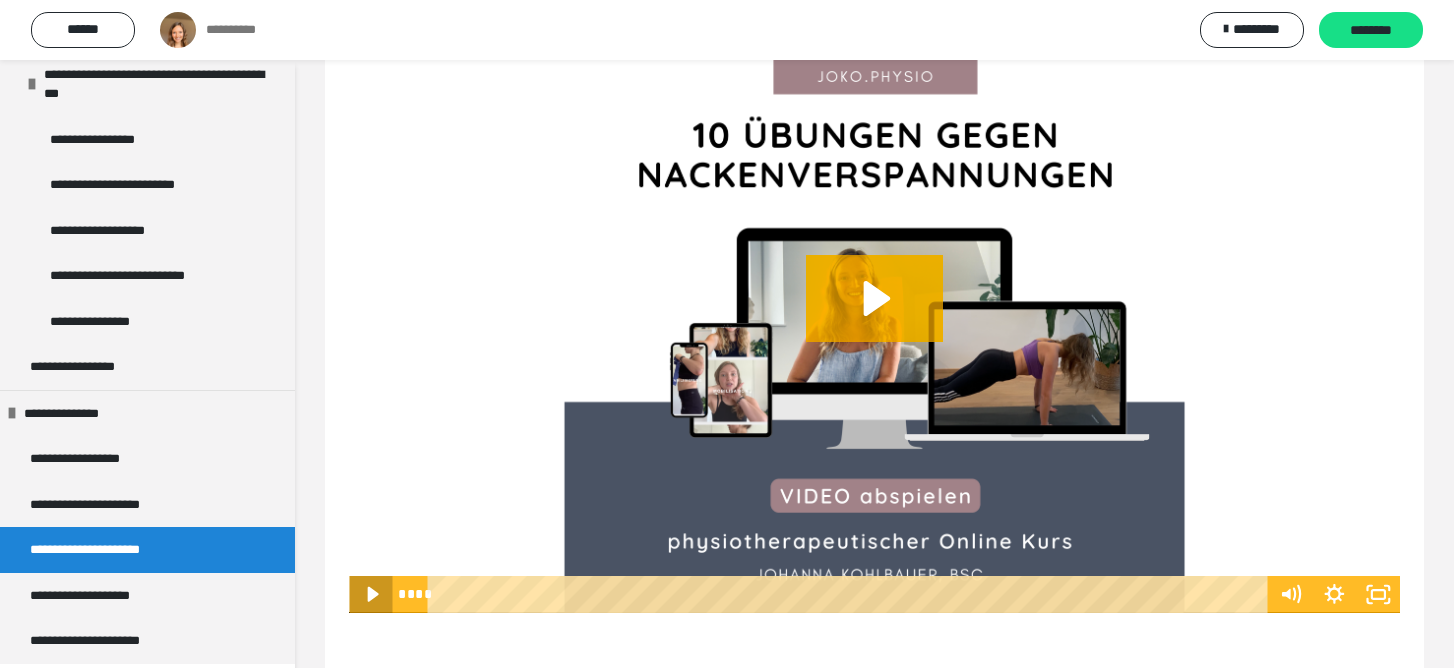 click 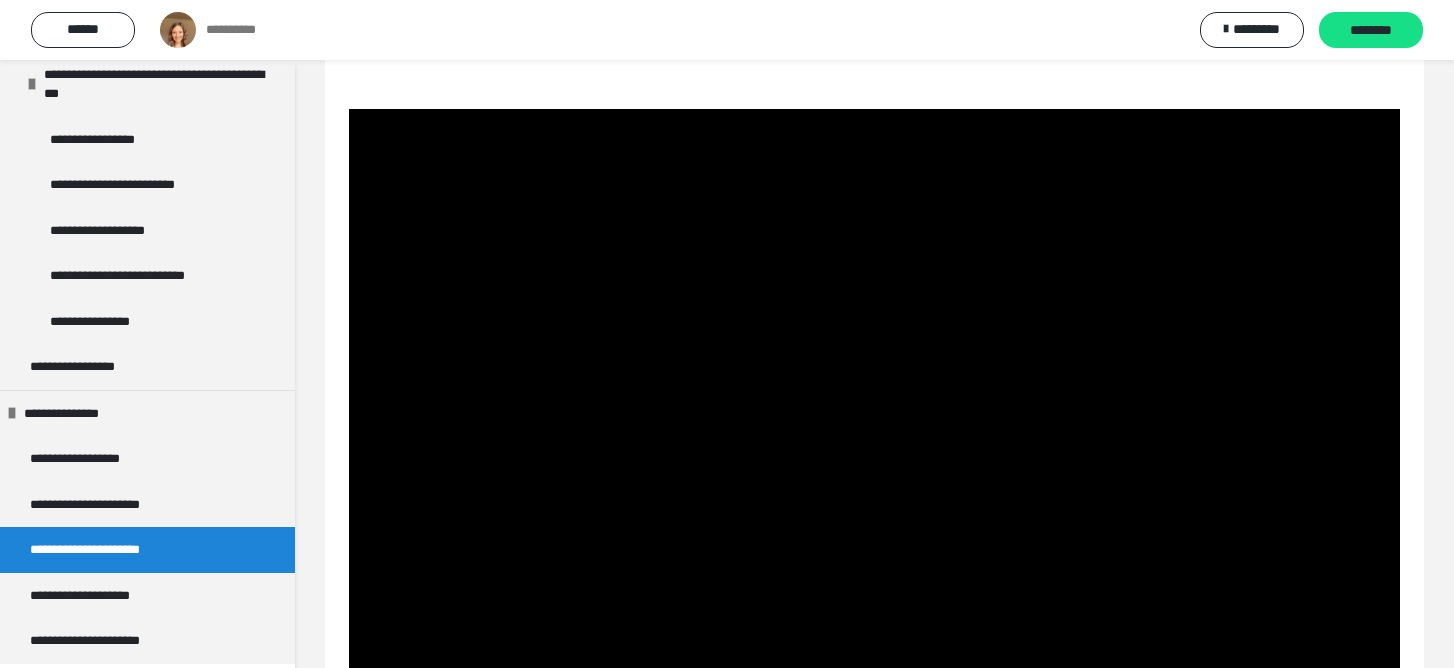 scroll, scrollTop: 1126, scrollLeft: 0, axis: vertical 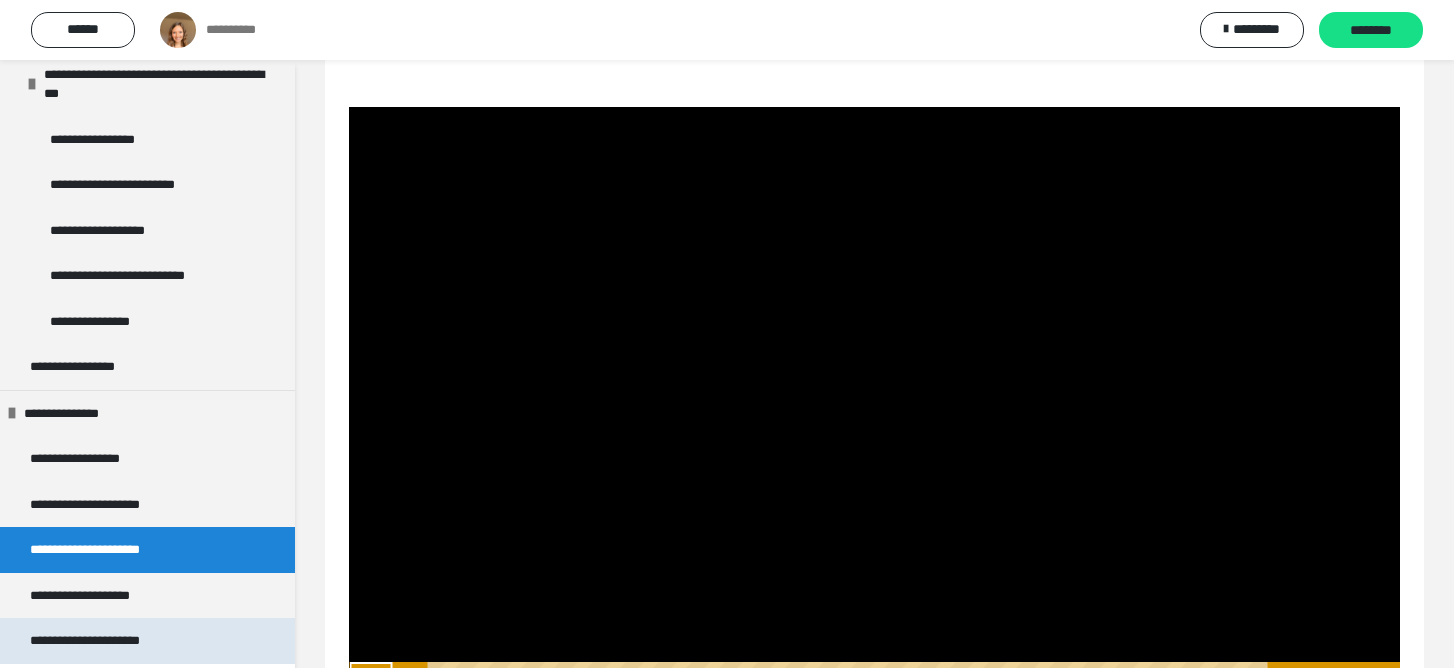 click on "**********" at bounding box center (108, 641) 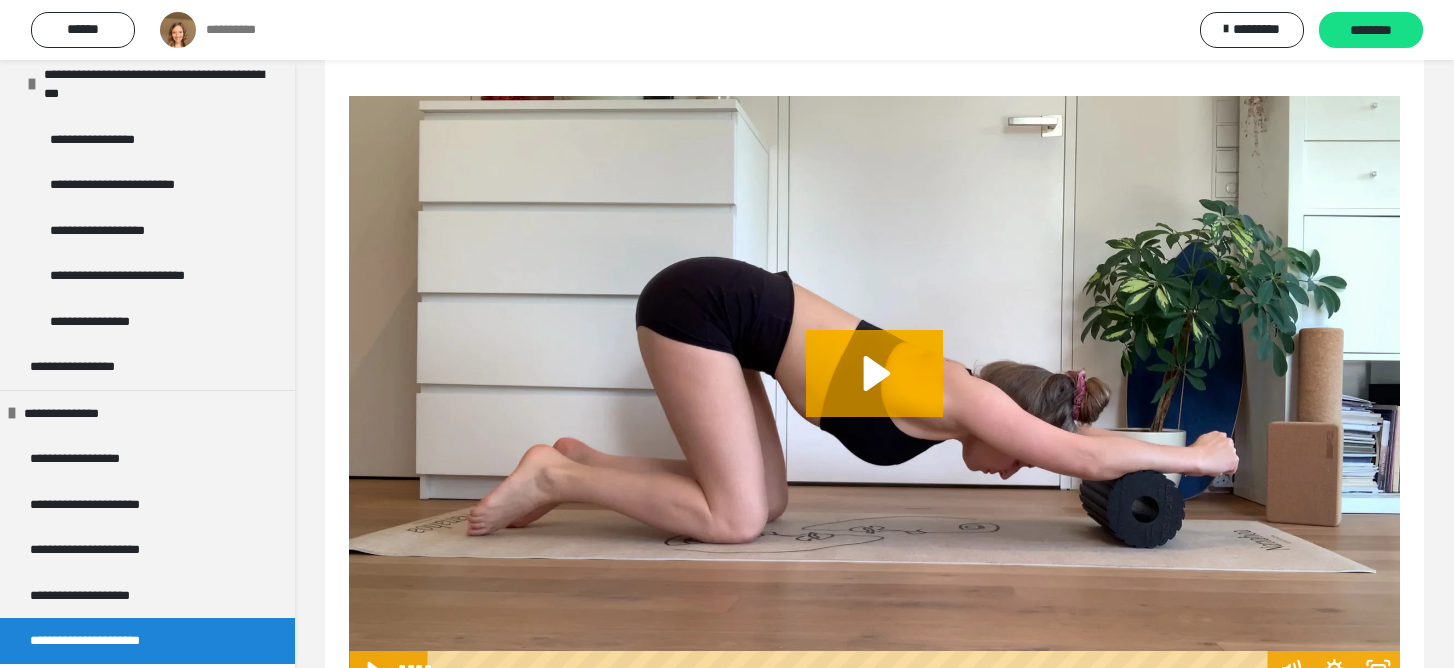 scroll, scrollTop: 6691, scrollLeft: 0, axis: vertical 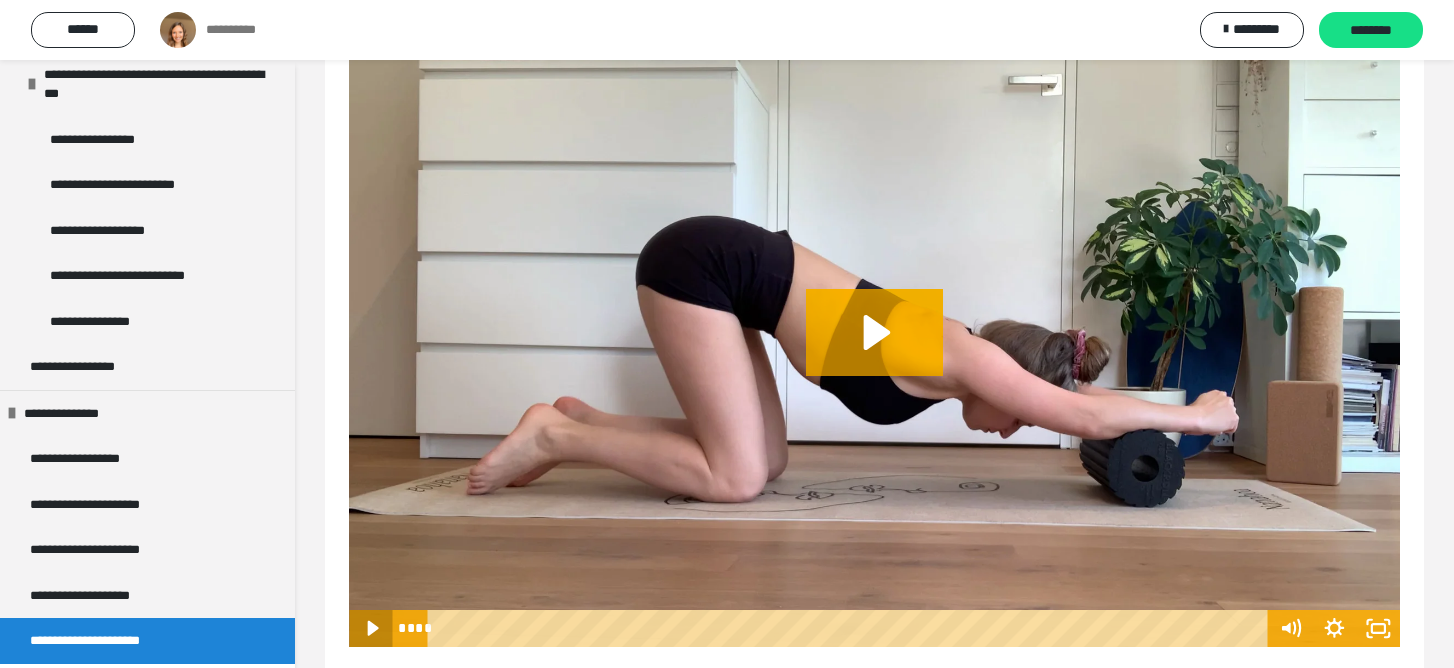 click 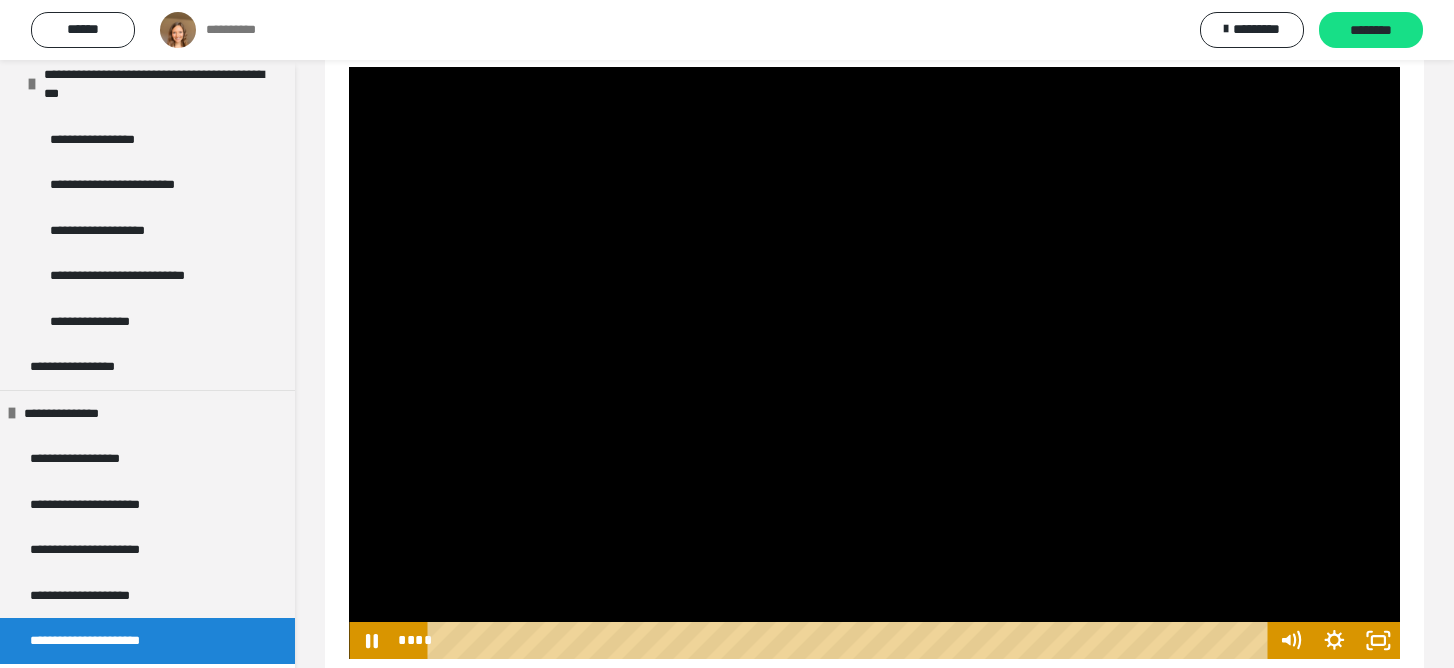 scroll, scrollTop: 6754, scrollLeft: 0, axis: vertical 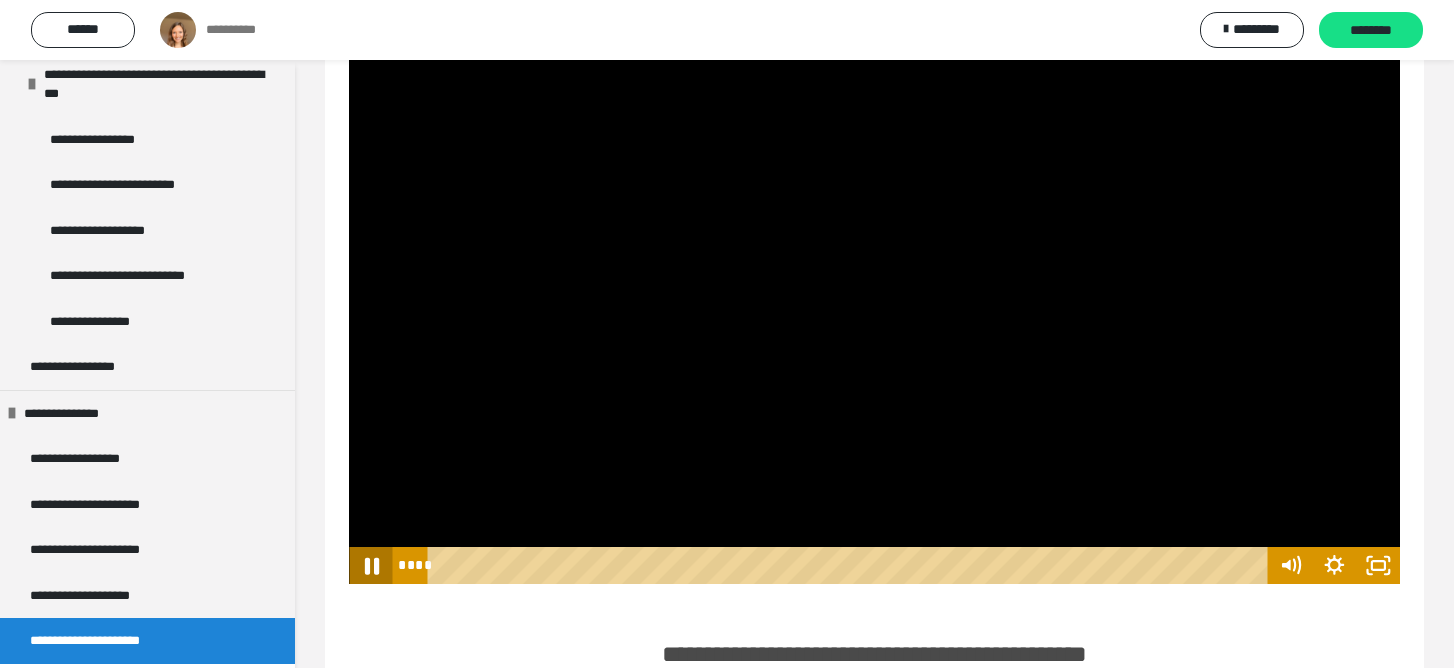 click 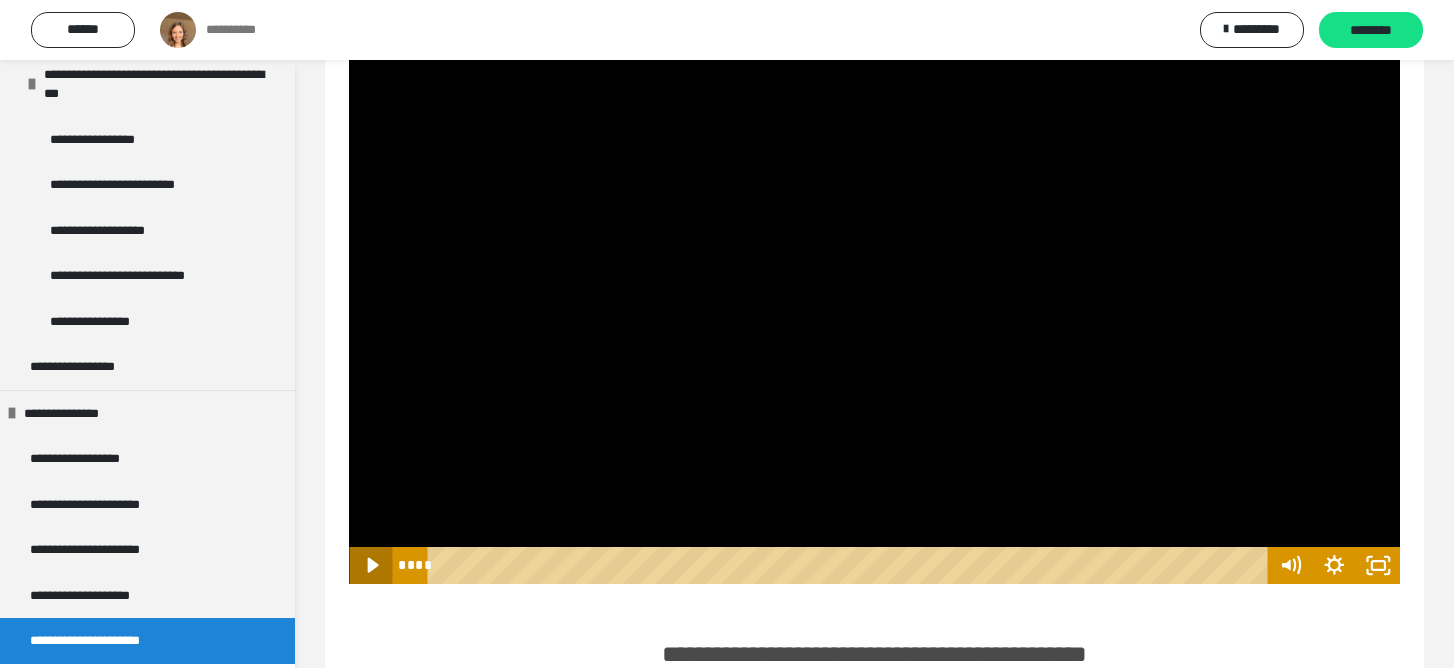 scroll, scrollTop: 6752, scrollLeft: 0, axis: vertical 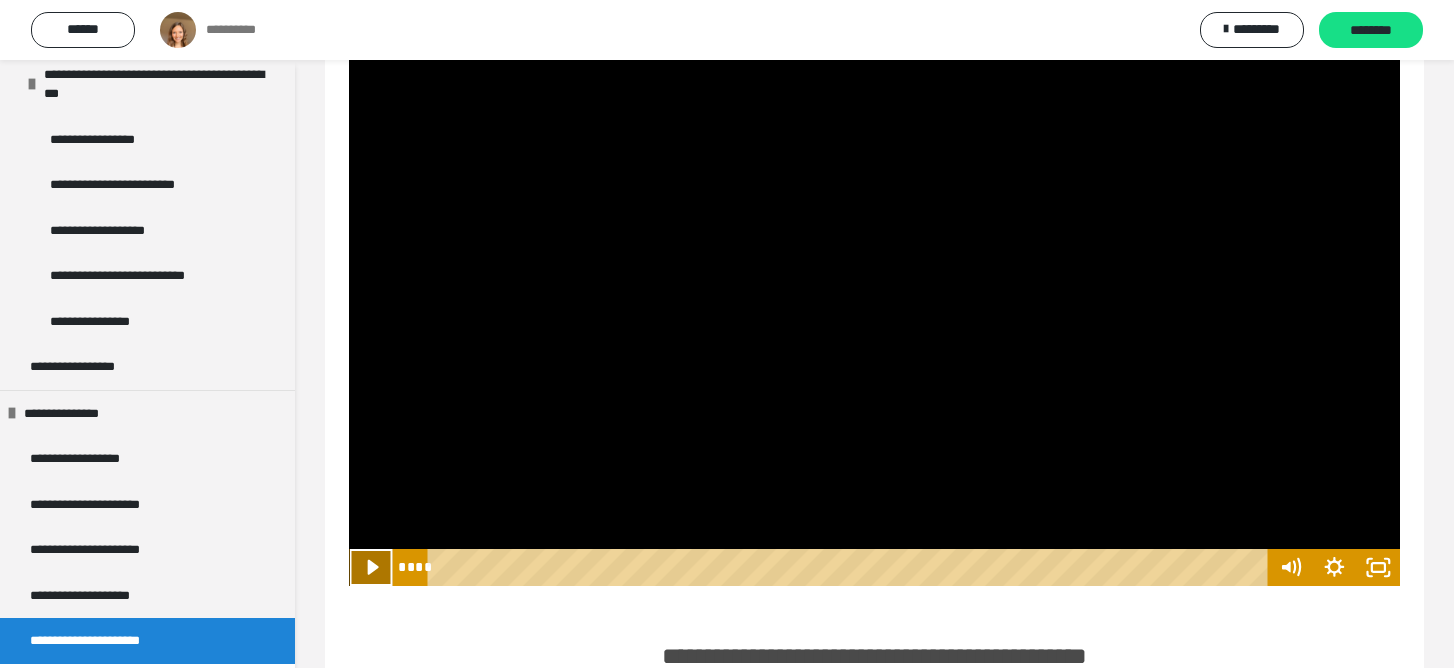 click 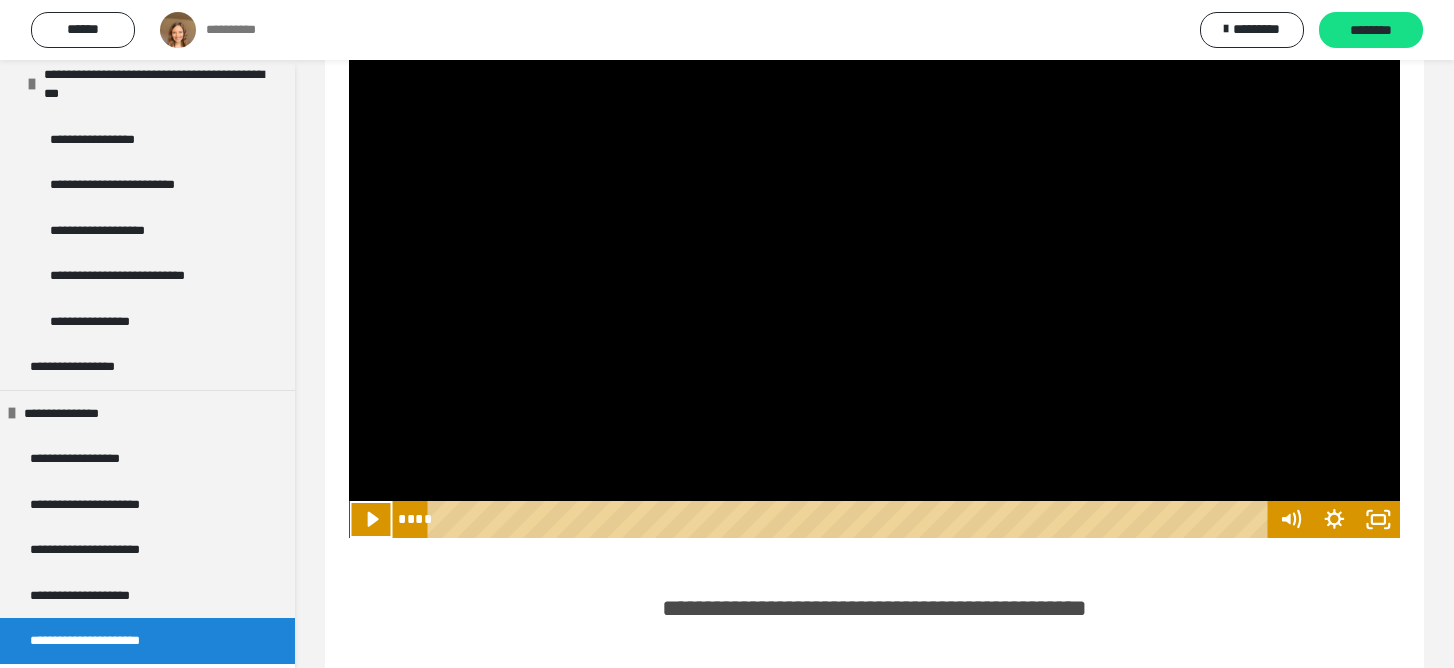 scroll, scrollTop: 6810, scrollLeft: 0, axis: vertical 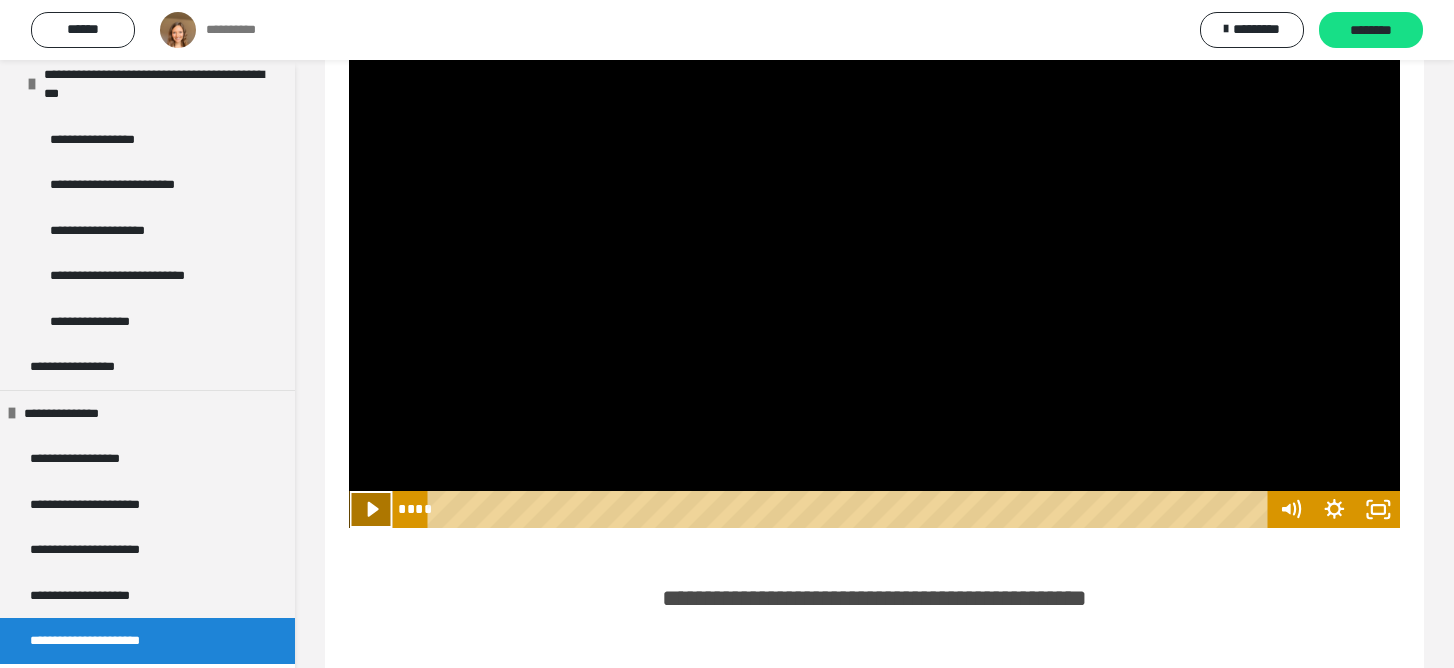 click 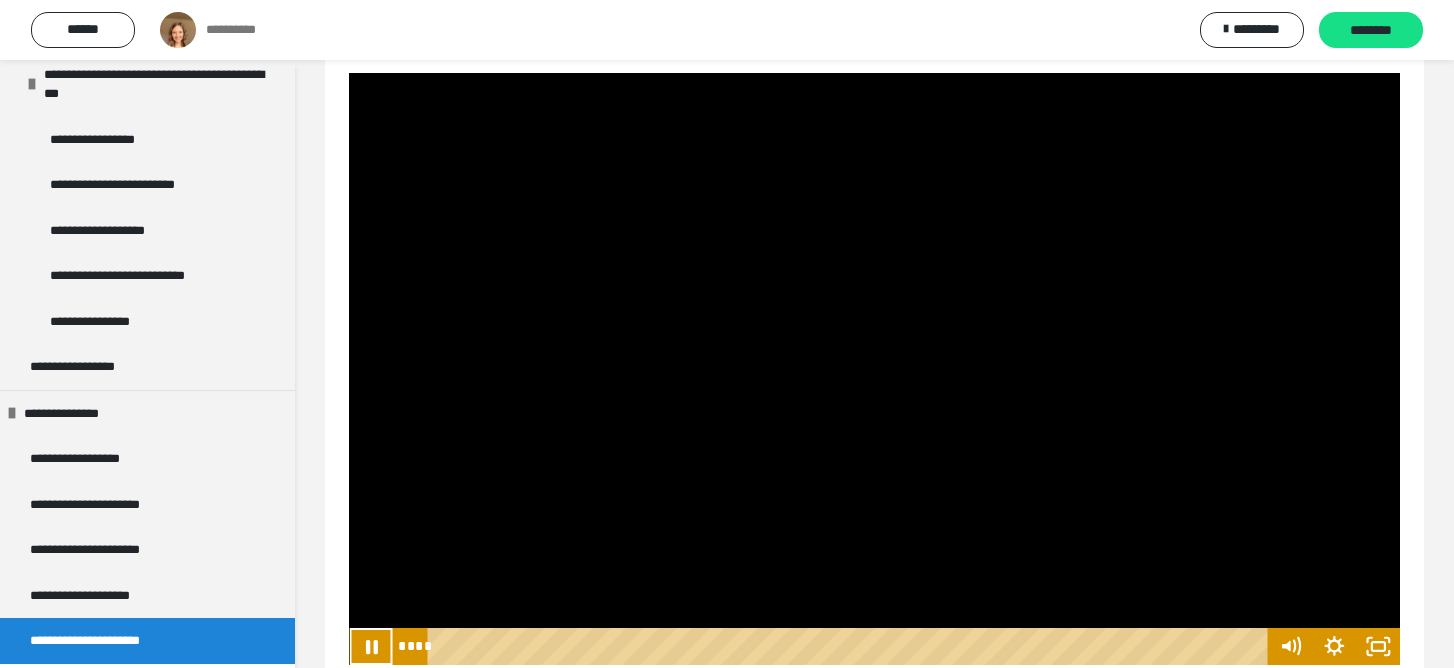 scroll, scrollTop: 6672, scrollLeft: 0, axis: vertical 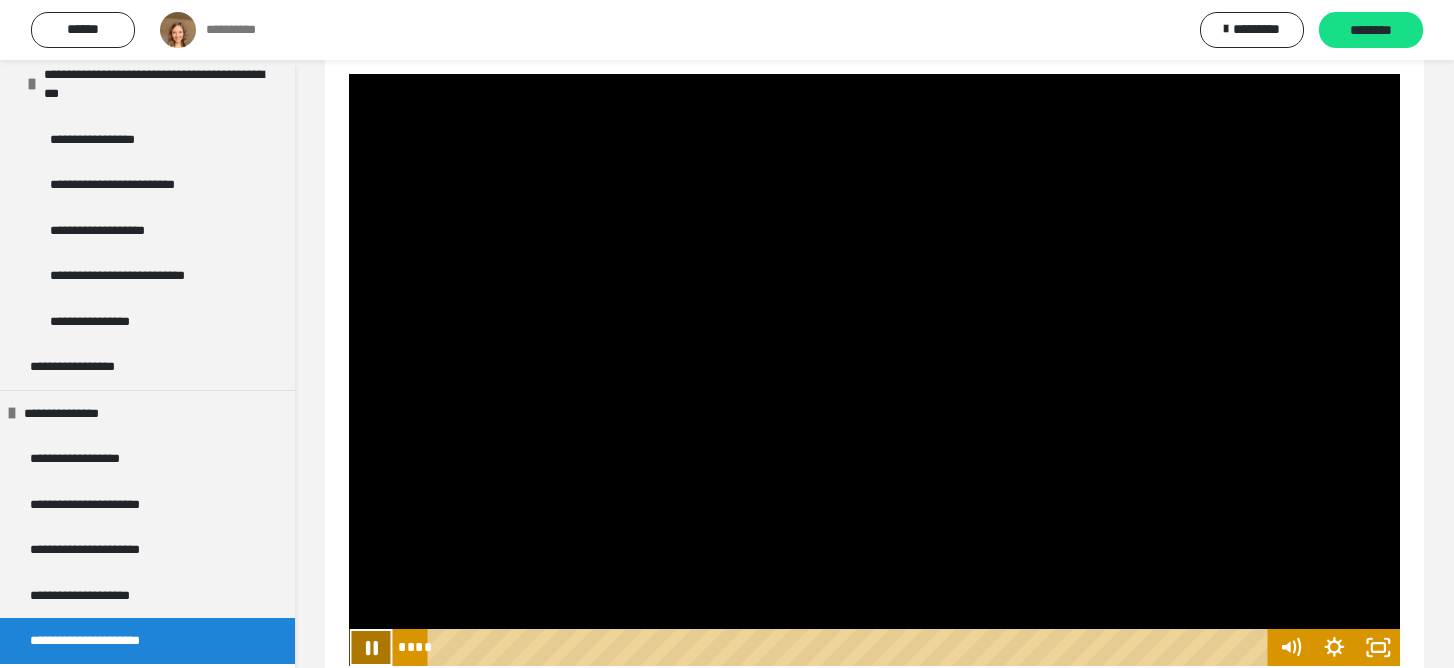 click 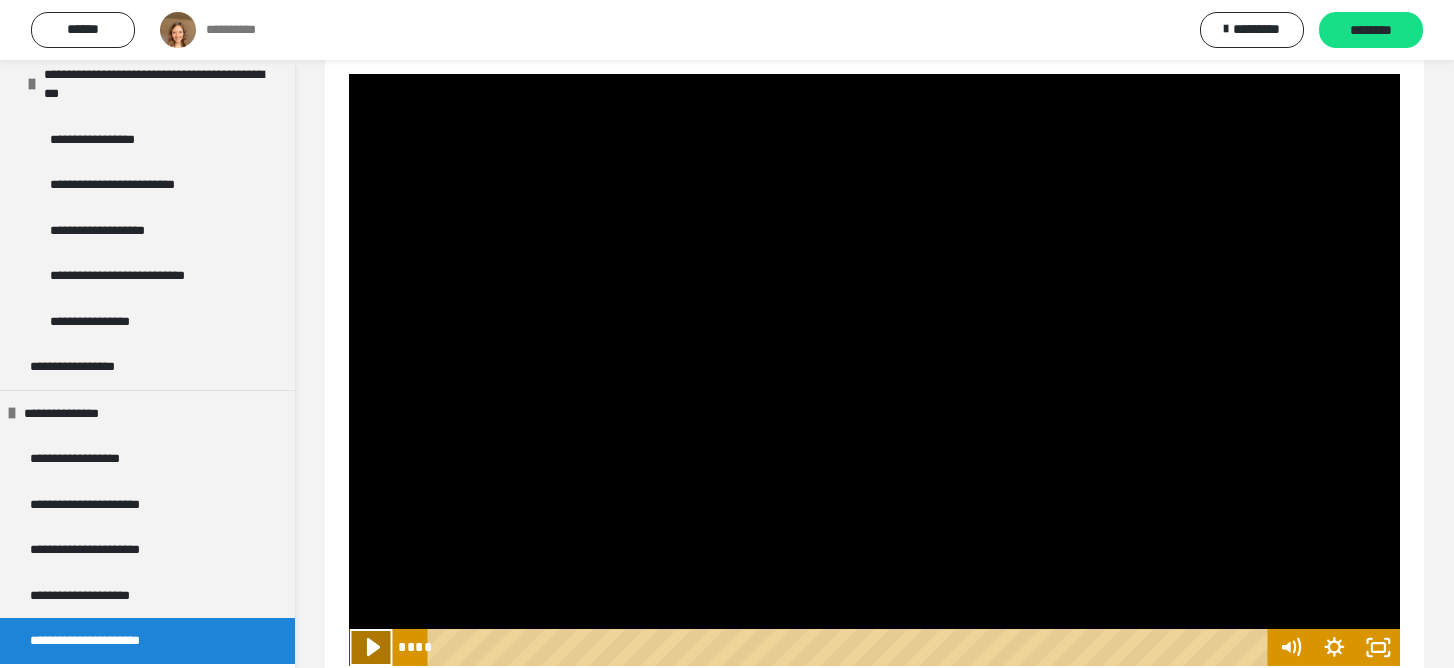 click 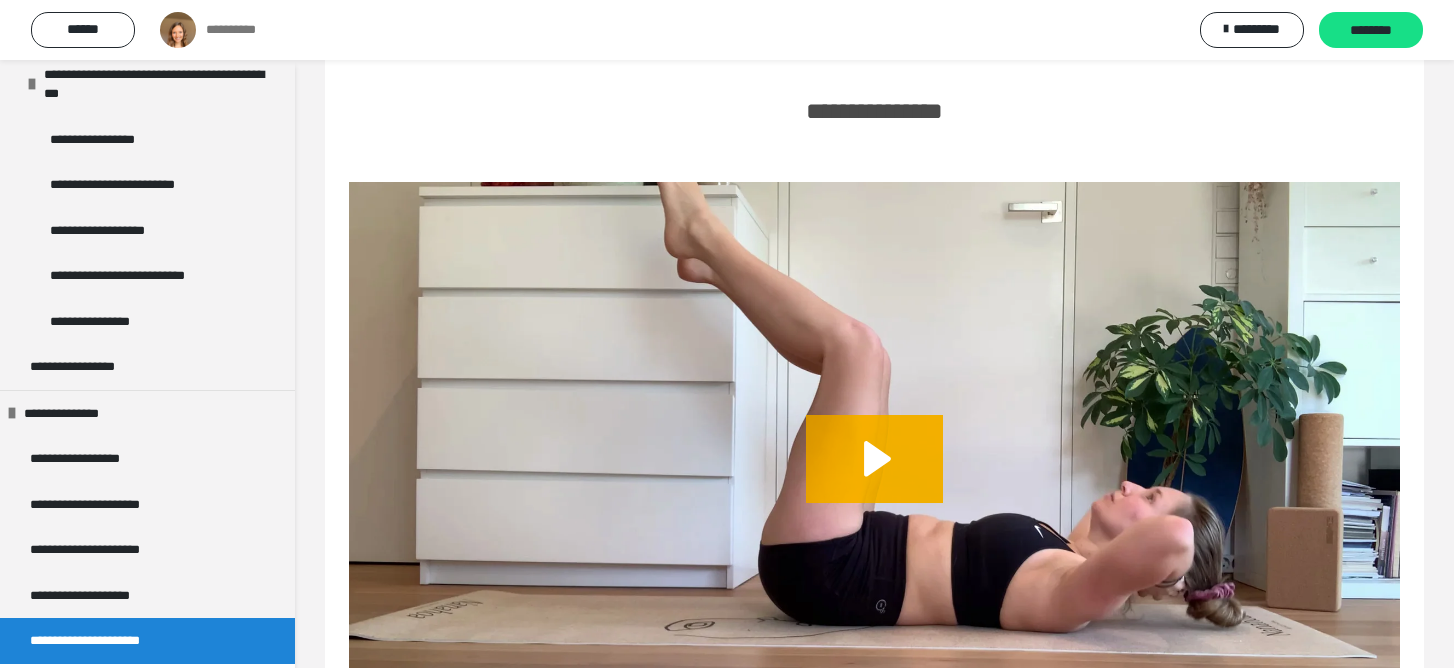 scroll, scrollTop: 5533, scrollLeft: 0, axis: vertical 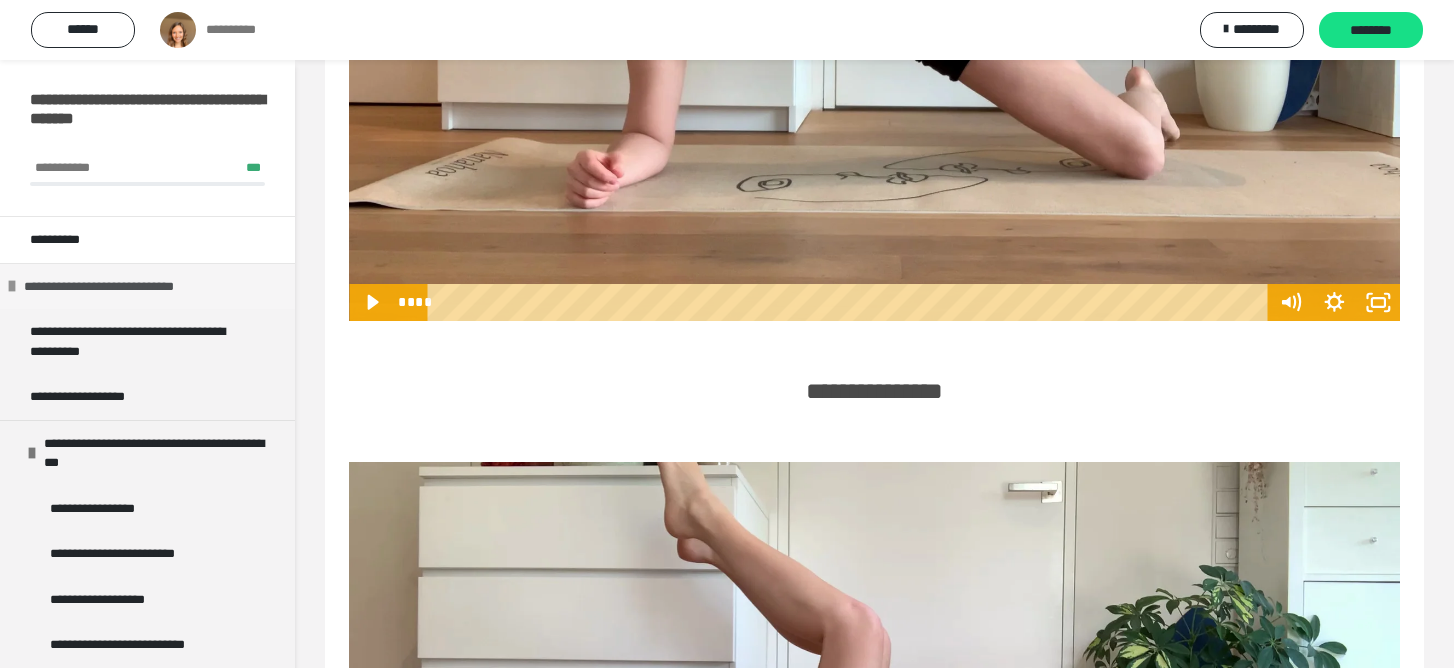 click on "**********" at bounding box center [125, 287] 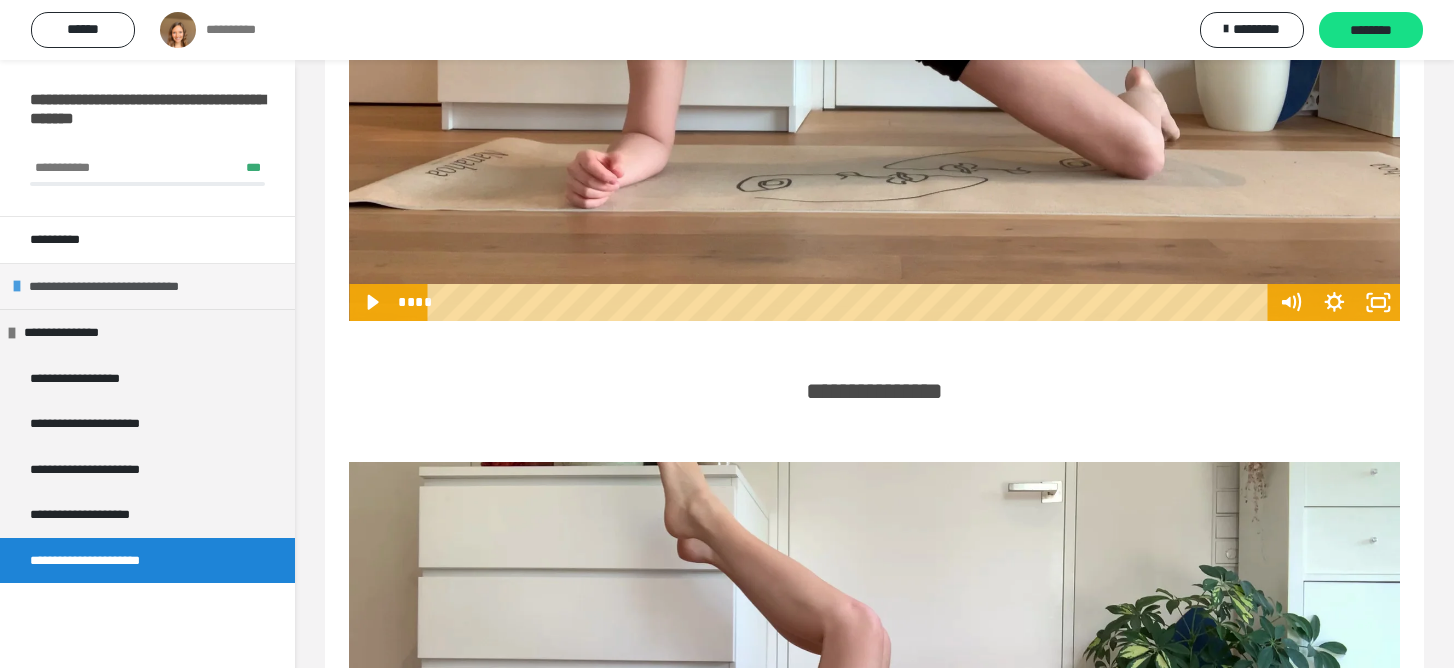 click on "**********" at bounding box center (130, 287) 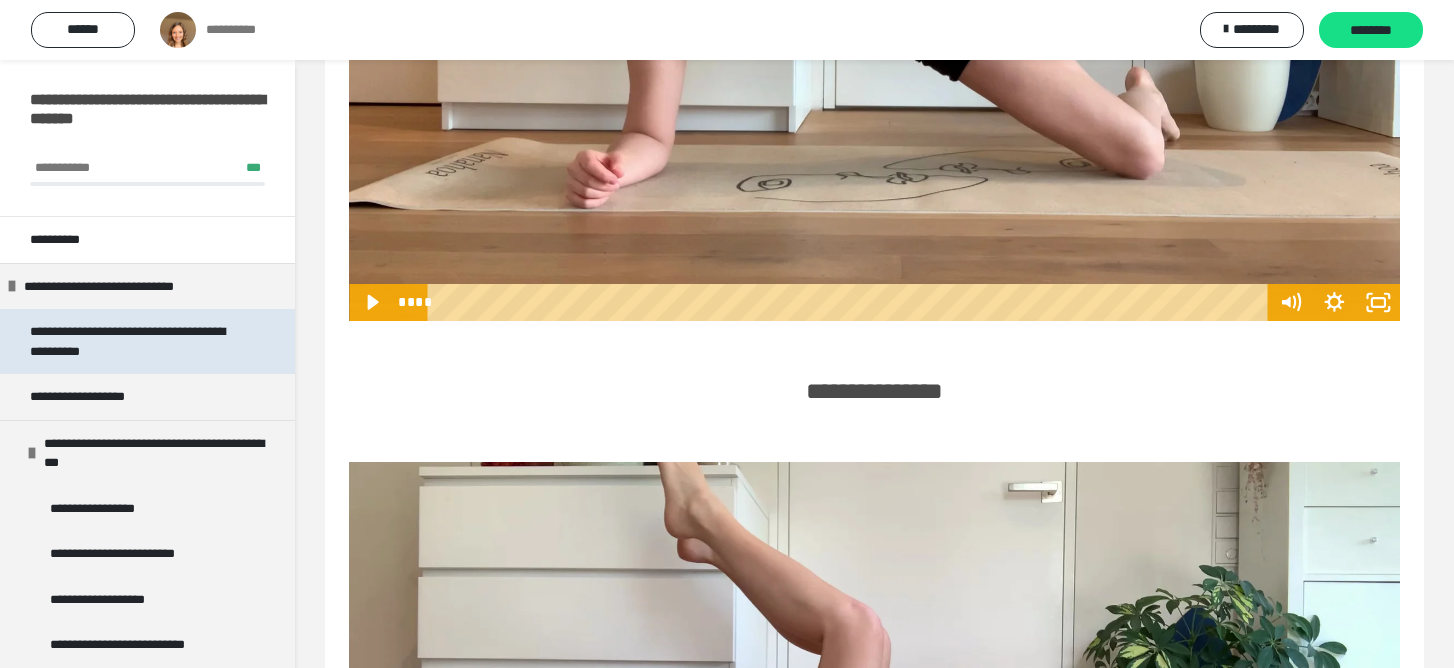 click on "**********" at bounding box center [139, 341] 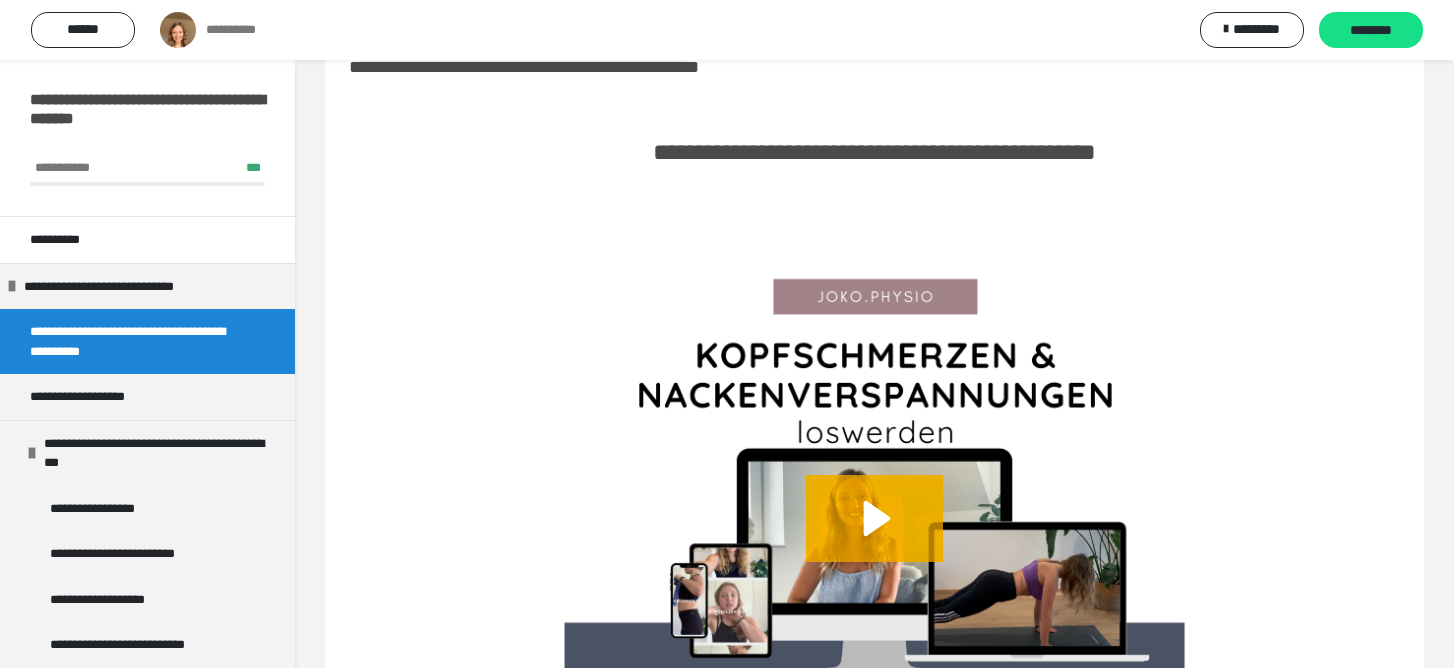 scroll, scrollTop: 279, scrollLeft: 0, axis: vertical 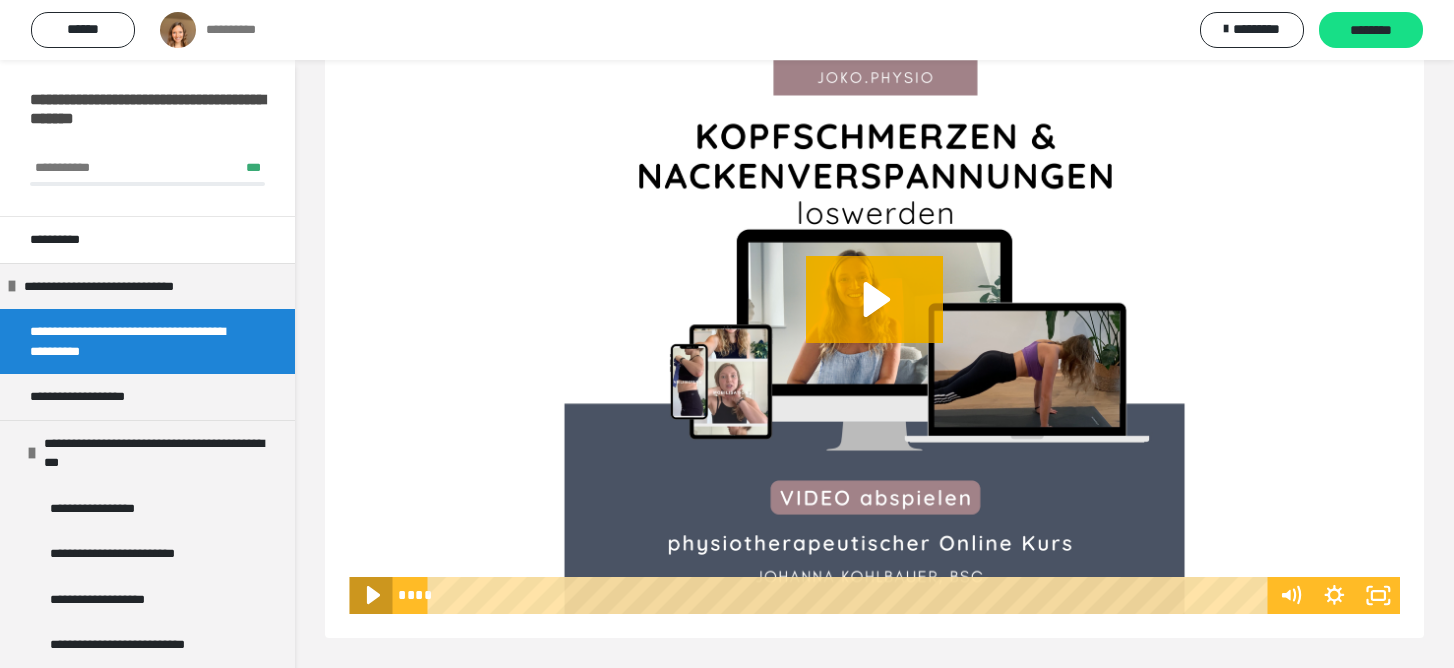 click 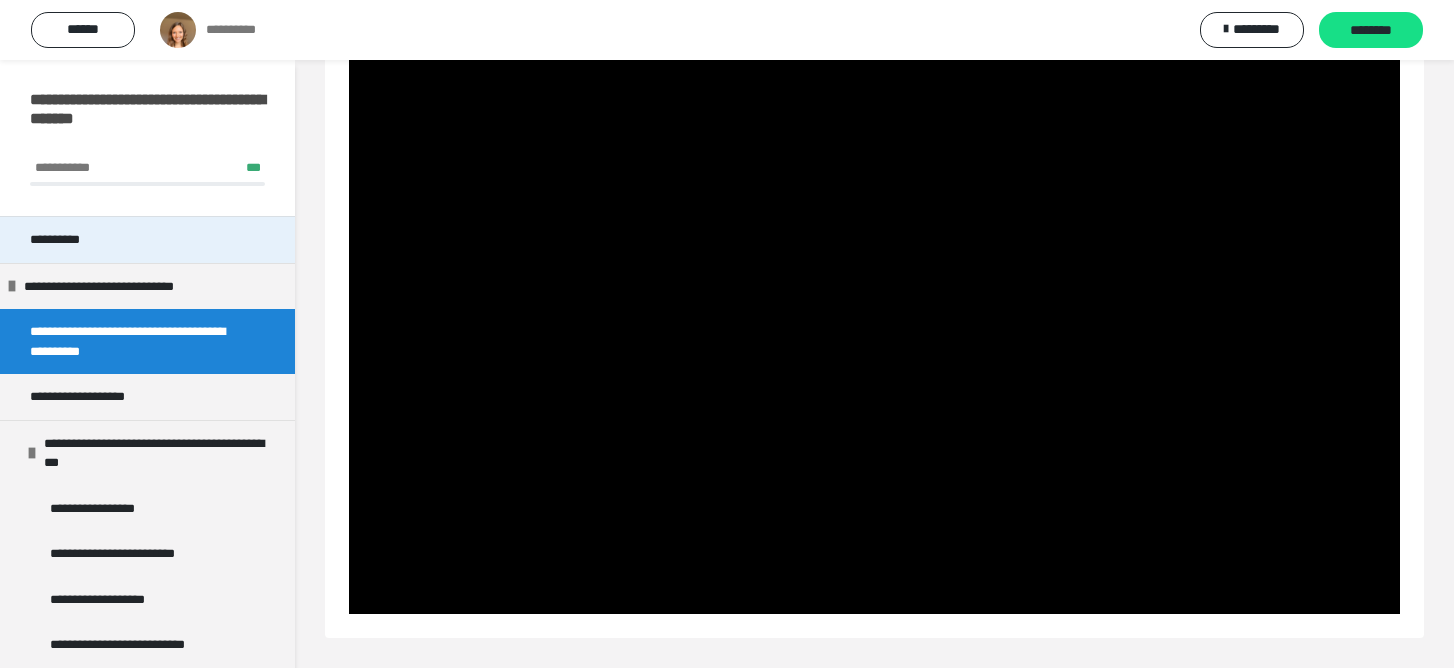 click on "**********" at bounding box center [72, 240] 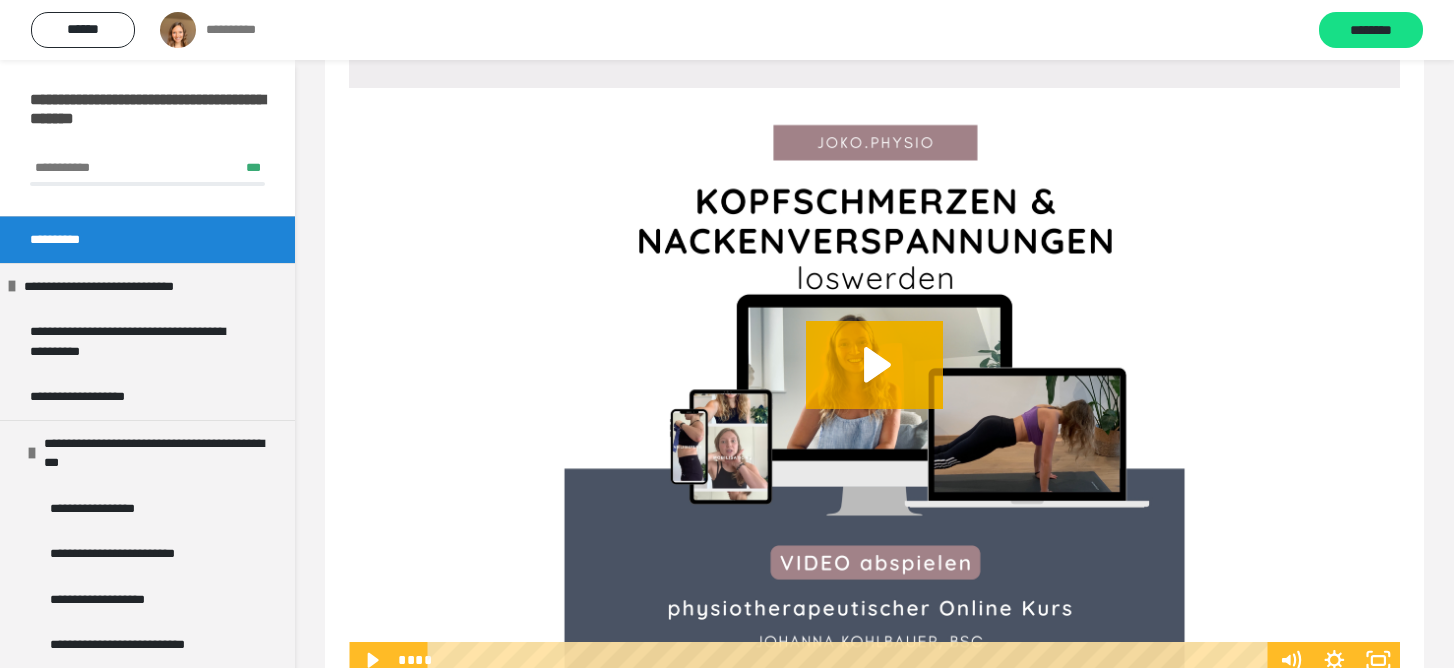 scroll, scrollTop: 568, scrollLeft: 0, axis: vertical 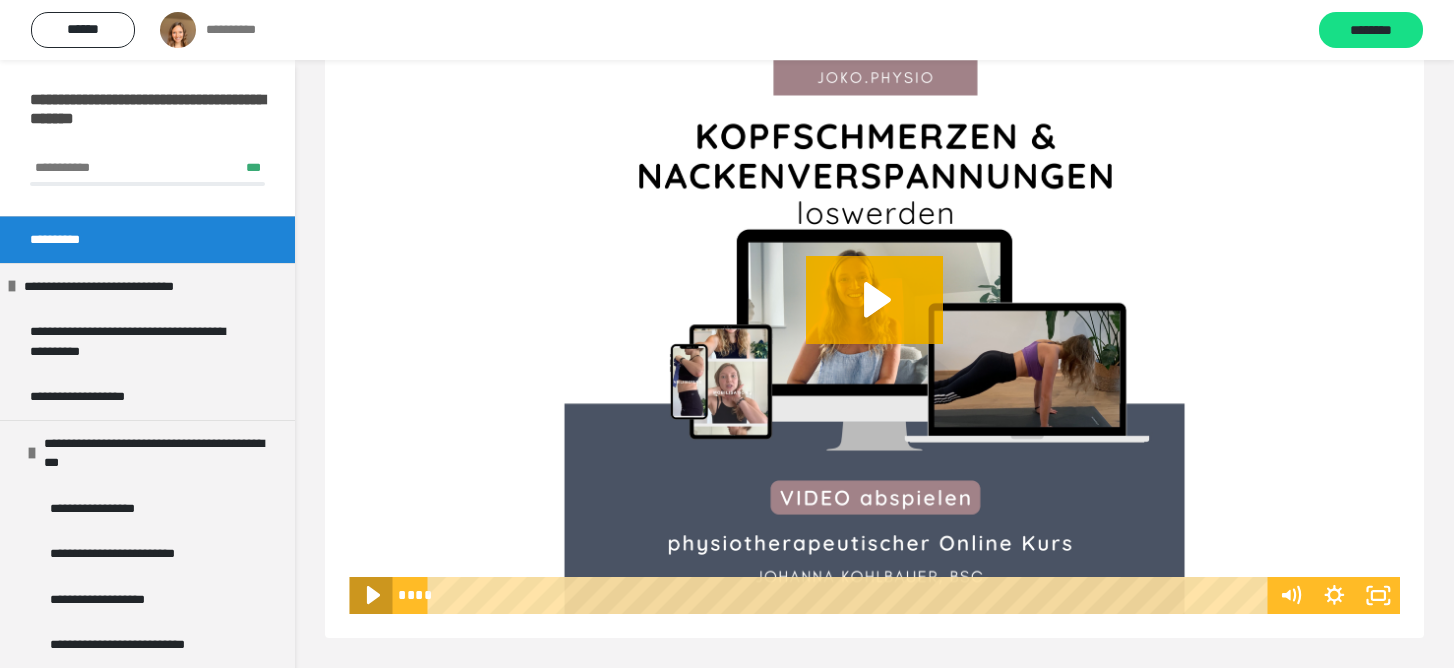 click 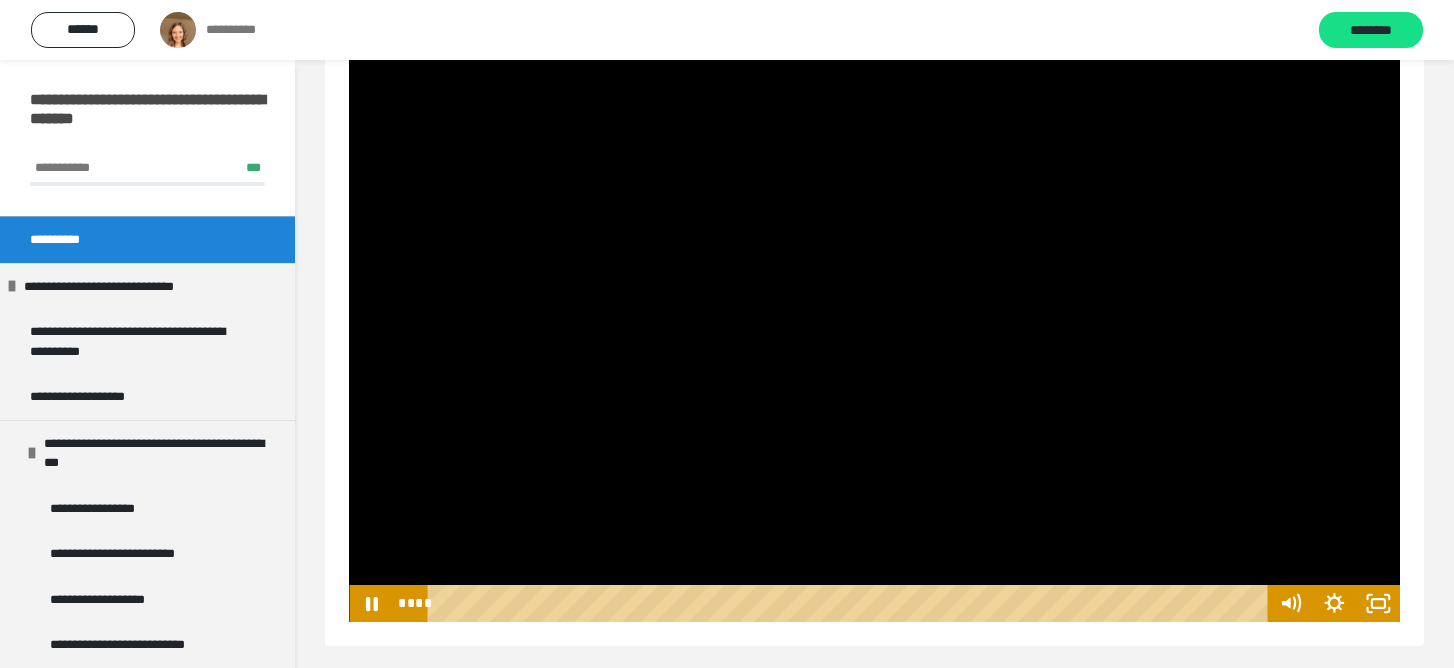 scroll, scrollTop: 557, scrollLeft: 0, axis: vertical 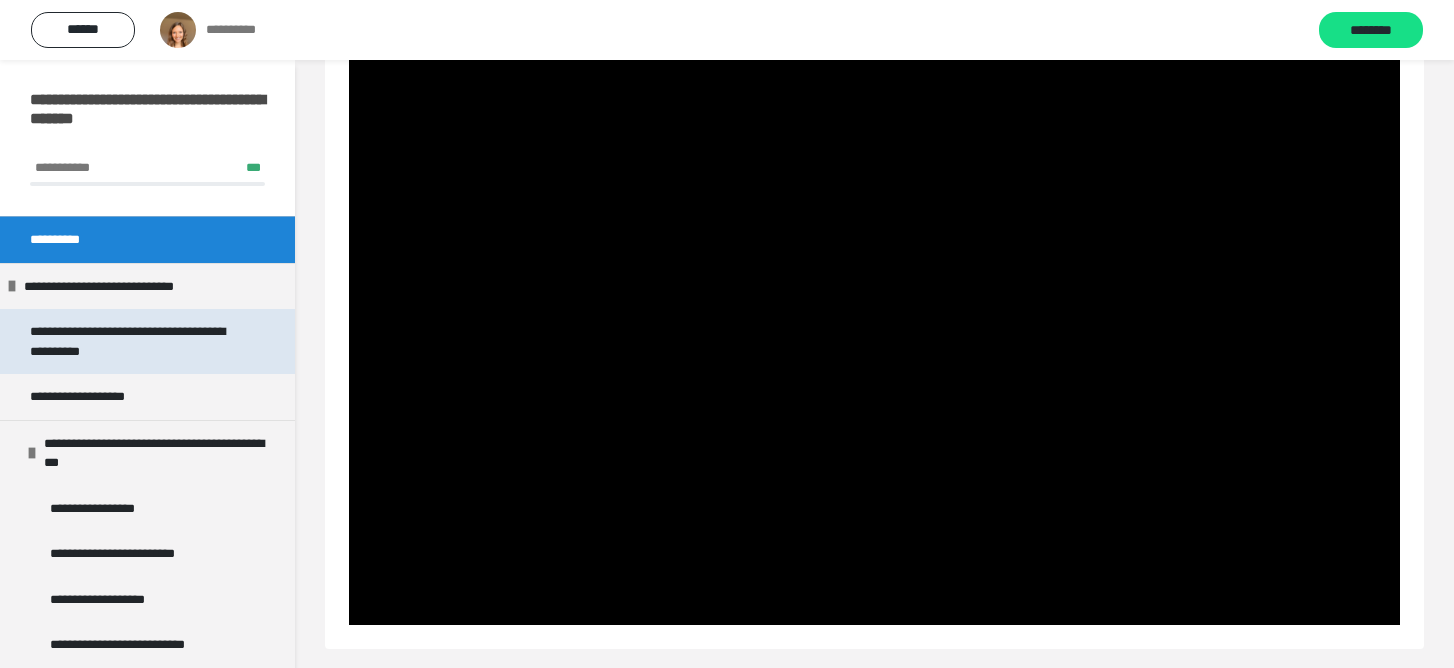 click on "**********" at bounding box center [139, 341] 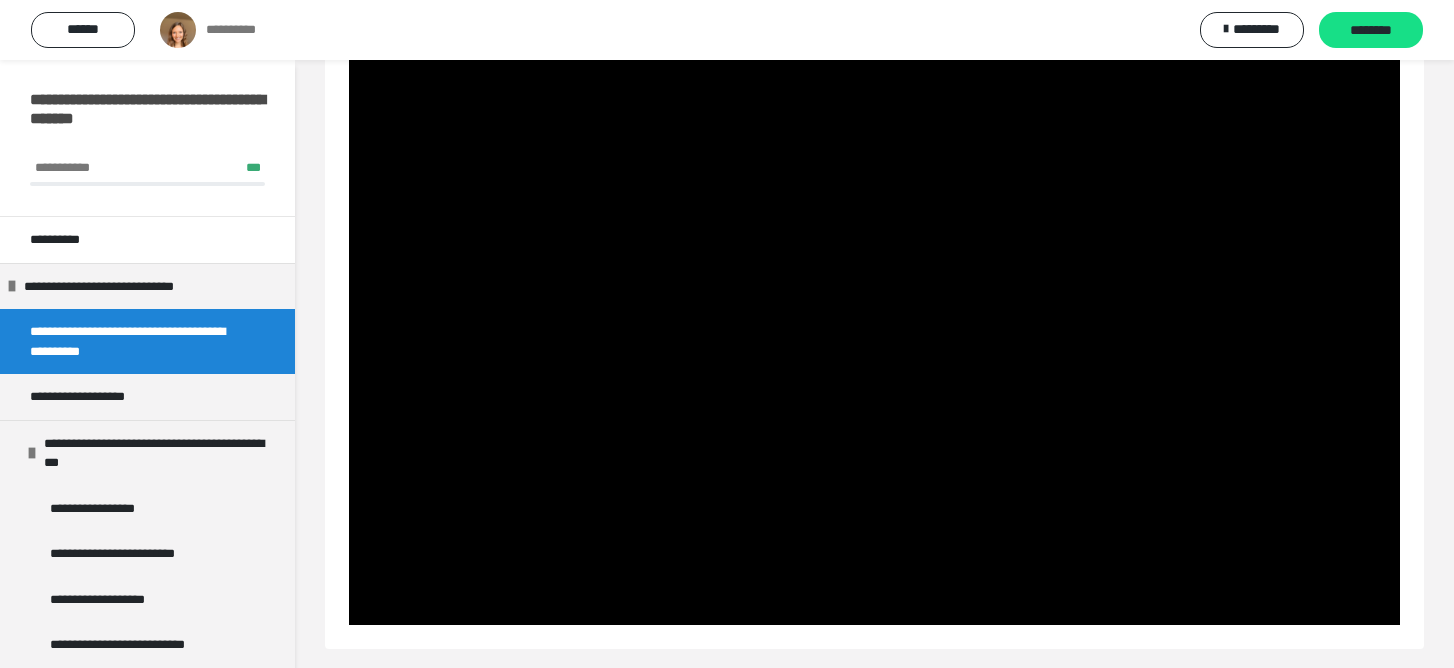 scroll, scrollTop: 60, scrollLeft: 0, axis: vertical 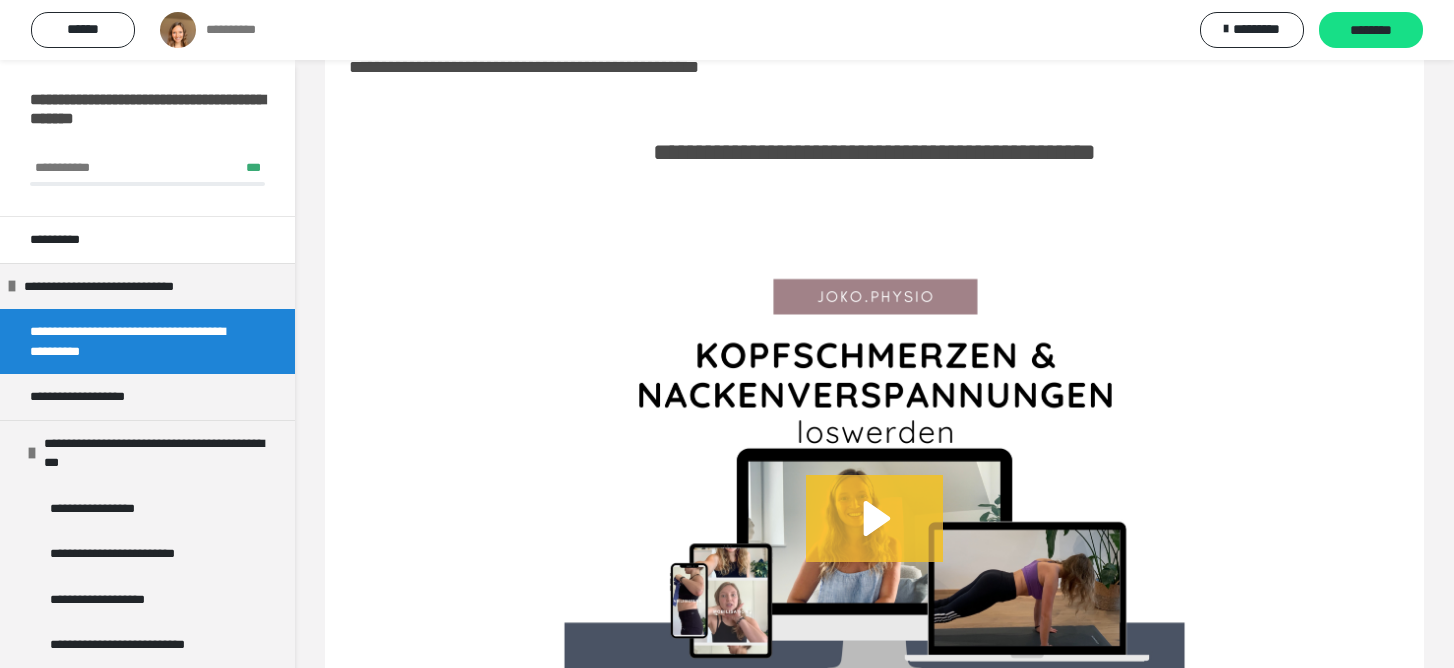 click 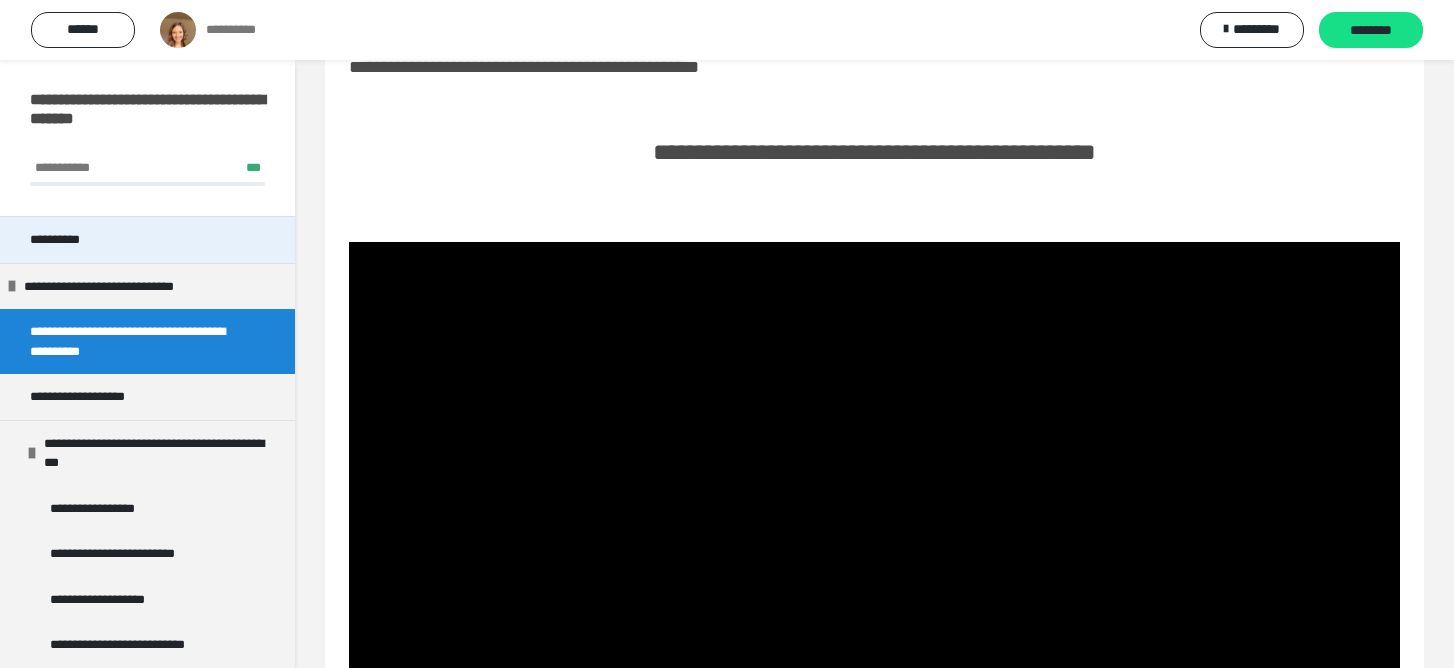 click on "**********" at bounding box center (147, 239) 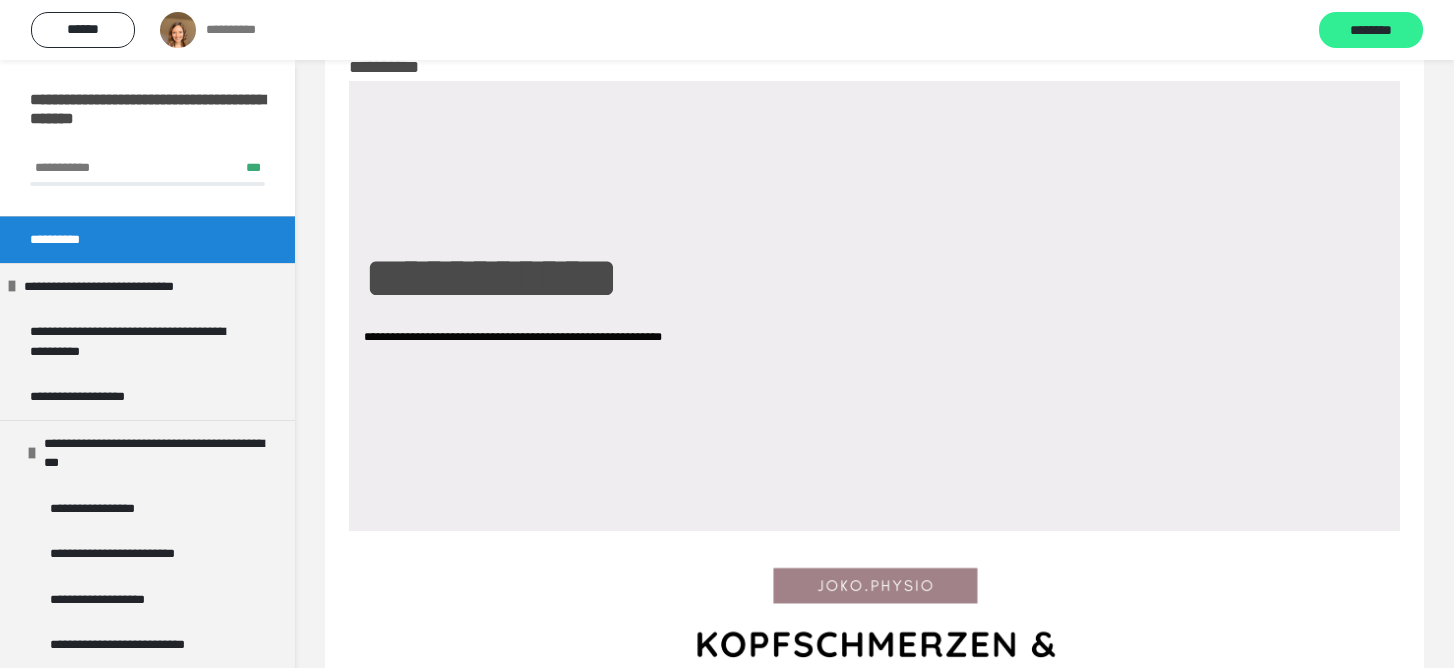 click on "********" at bounding box center [1371, 31] 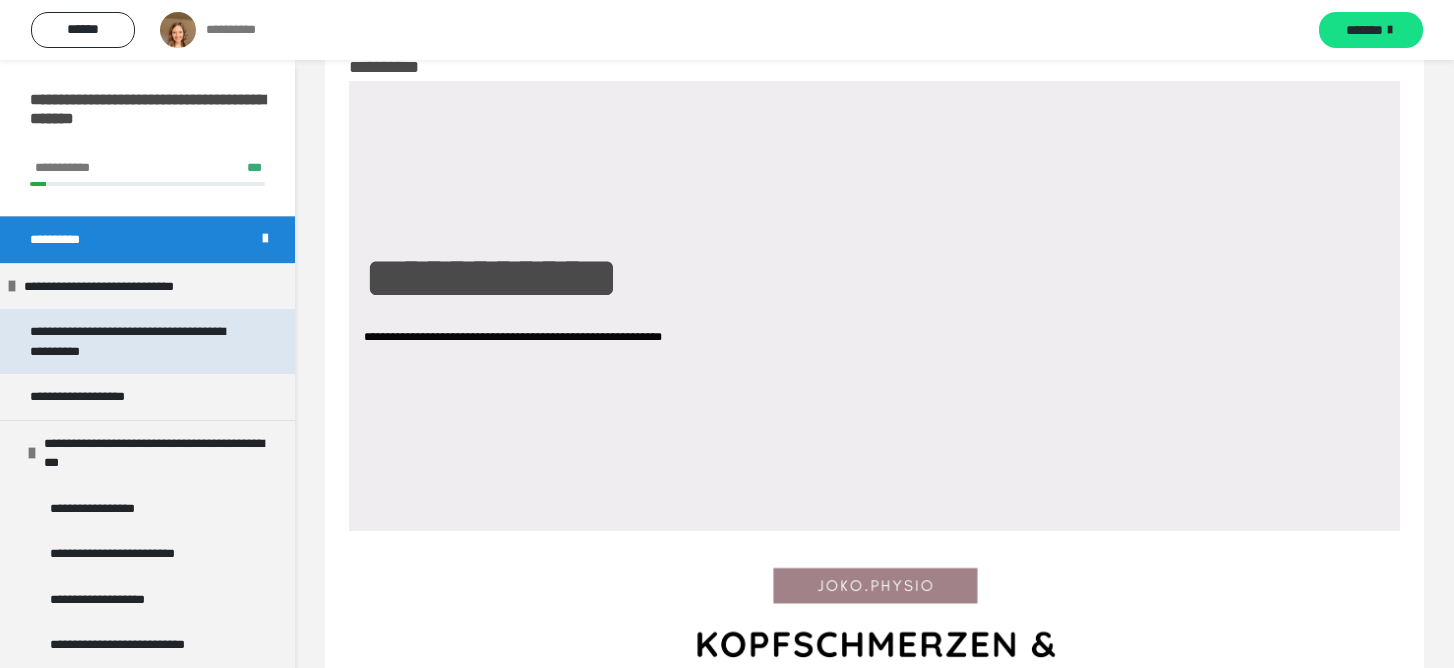 click on "**********" at bounding box center [139, 341] 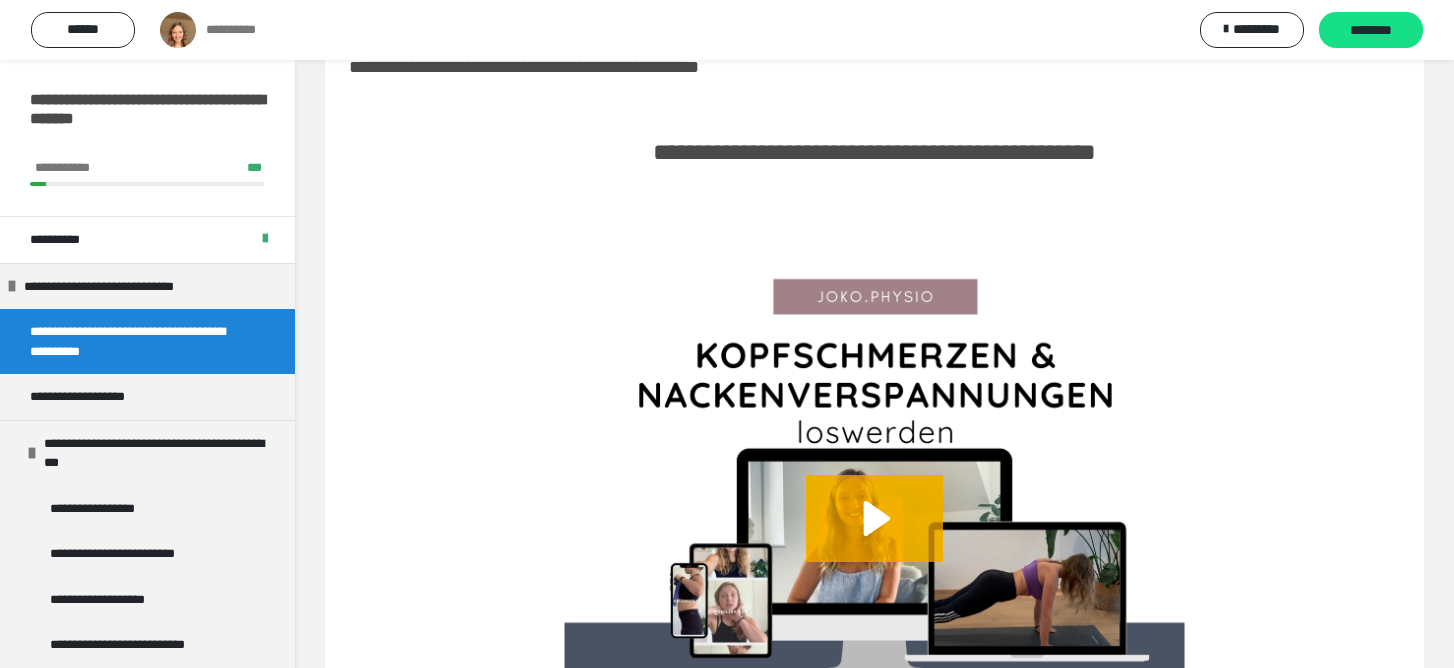 scroll, scrollTop: 142, scrollLeft: 0, axis: vertical 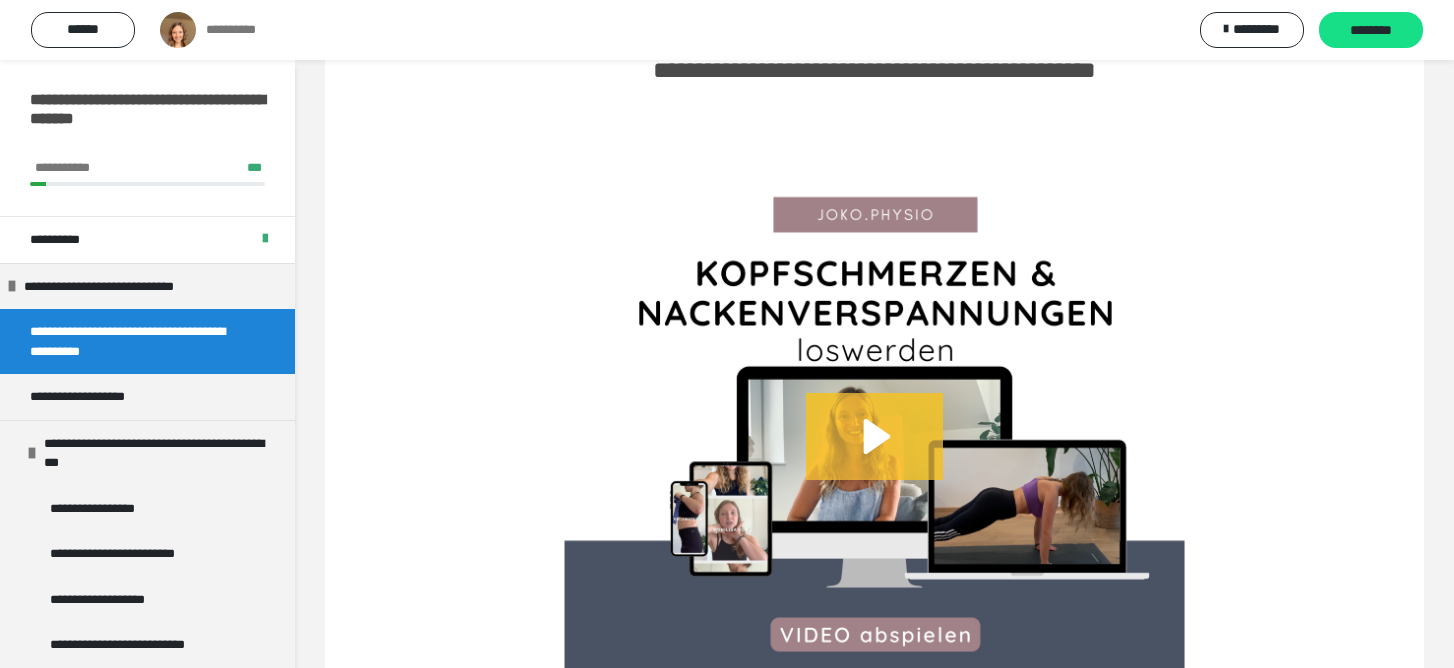 click 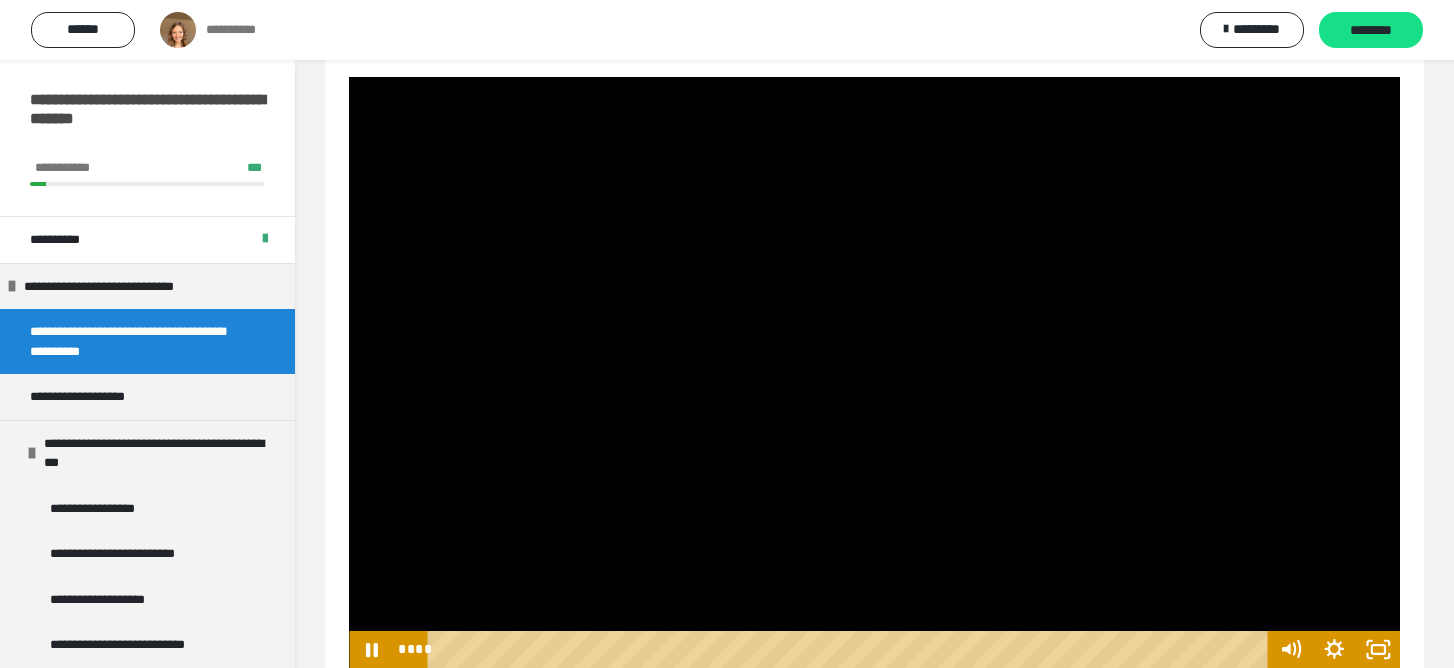 scroll, scrollTop: 229, scrollLeft: 0, axis: vertical 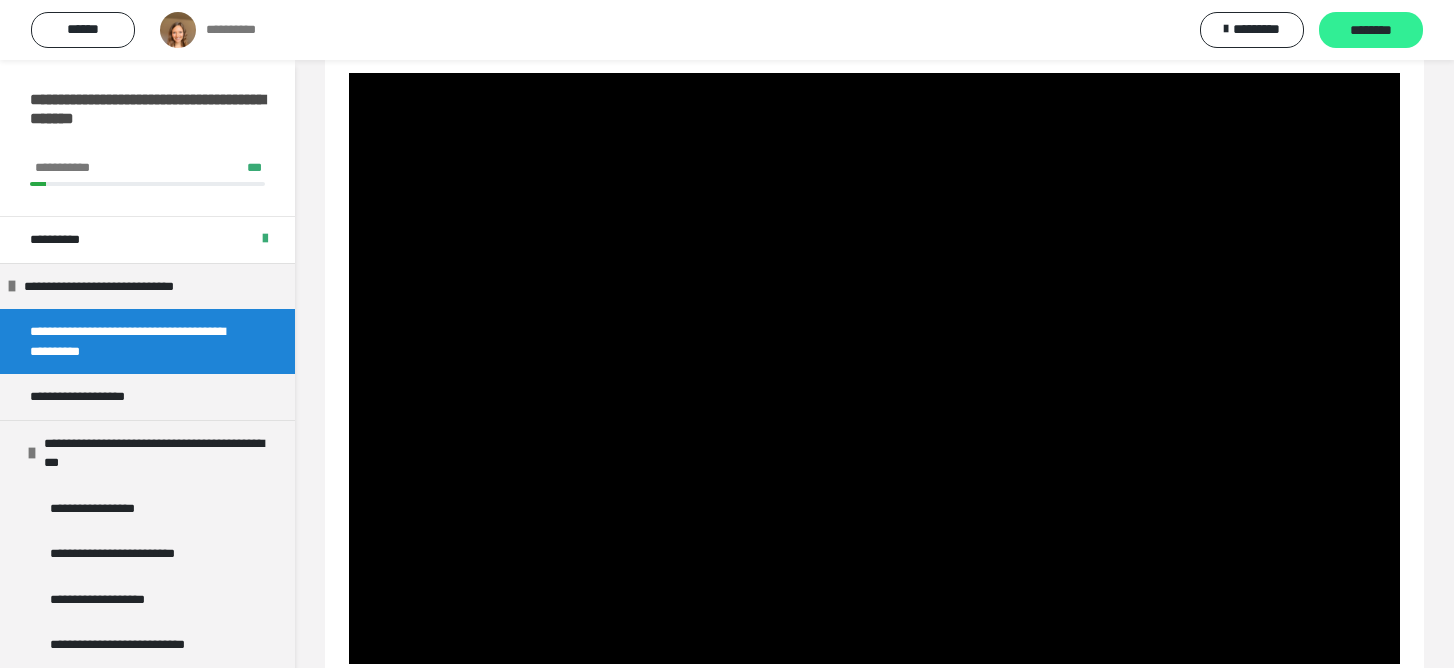 click on "********" at bounding box center (1371, 31) 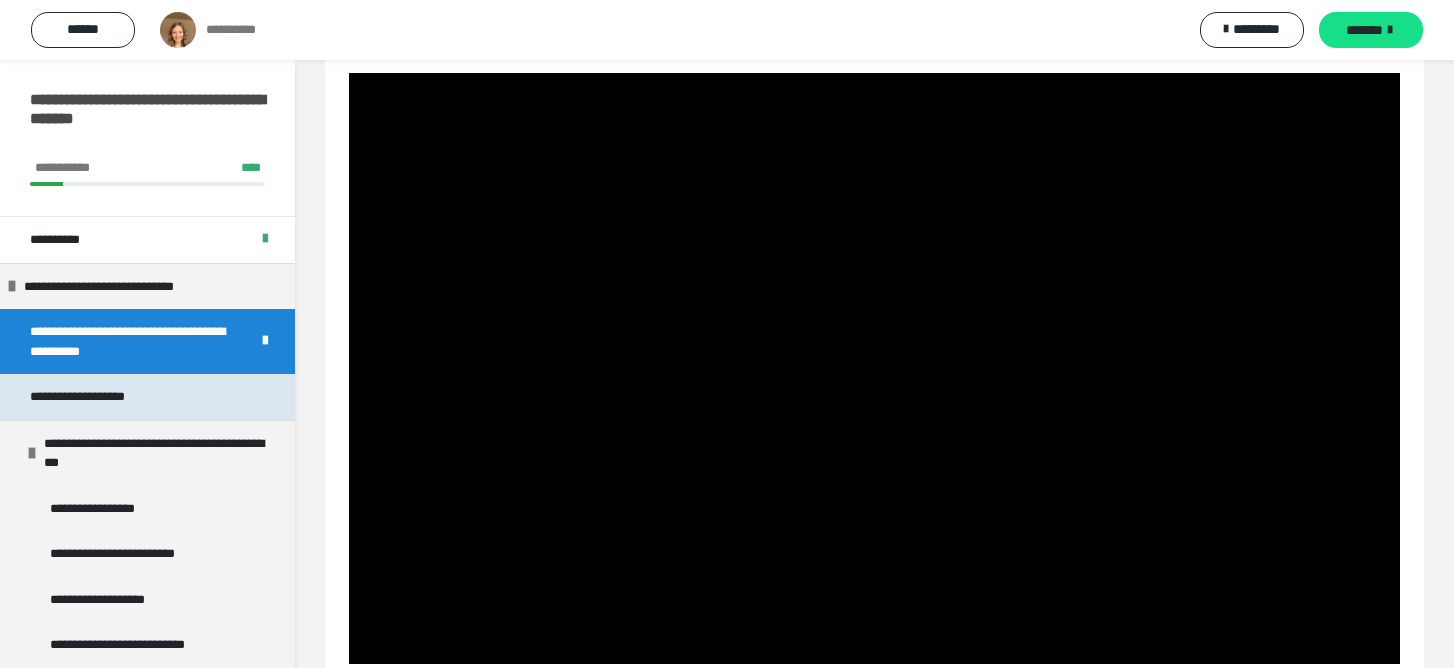 click on "**********" at bounding box center [147, 397] 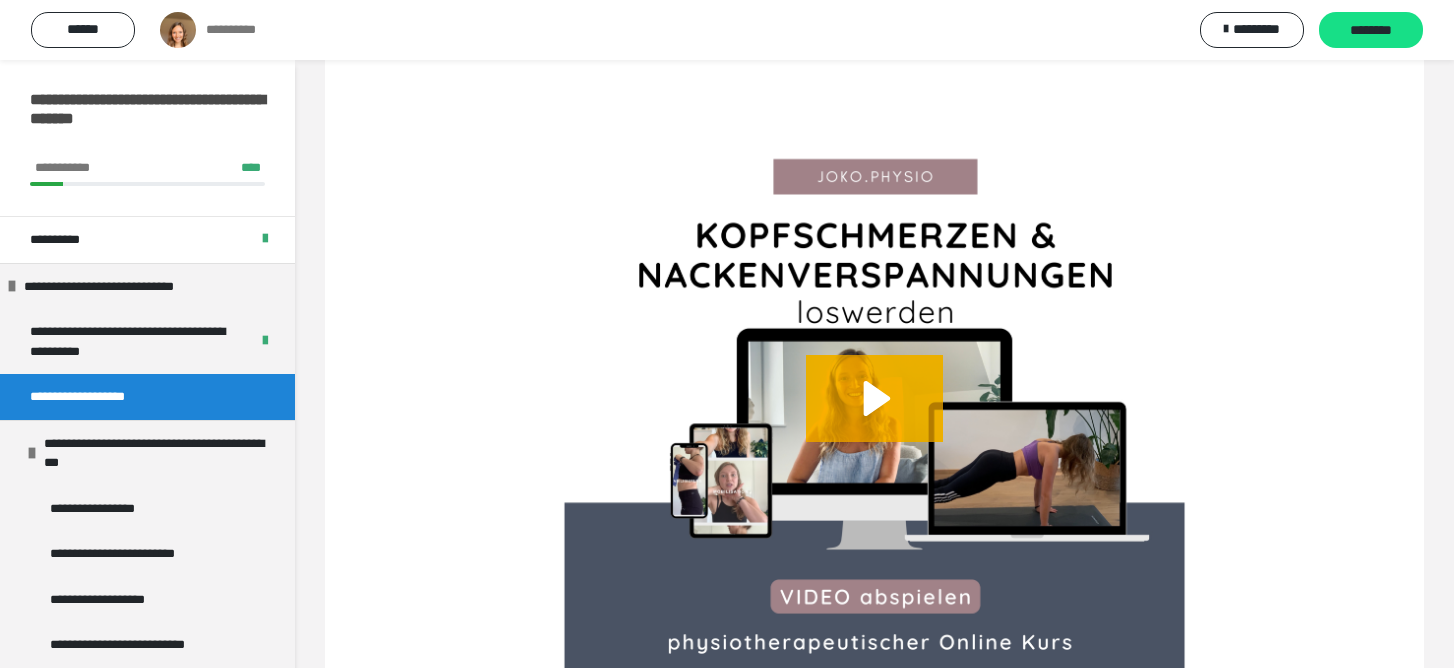 scroll, scrollTop: 279, scrollLeft: 0, axis: vertical 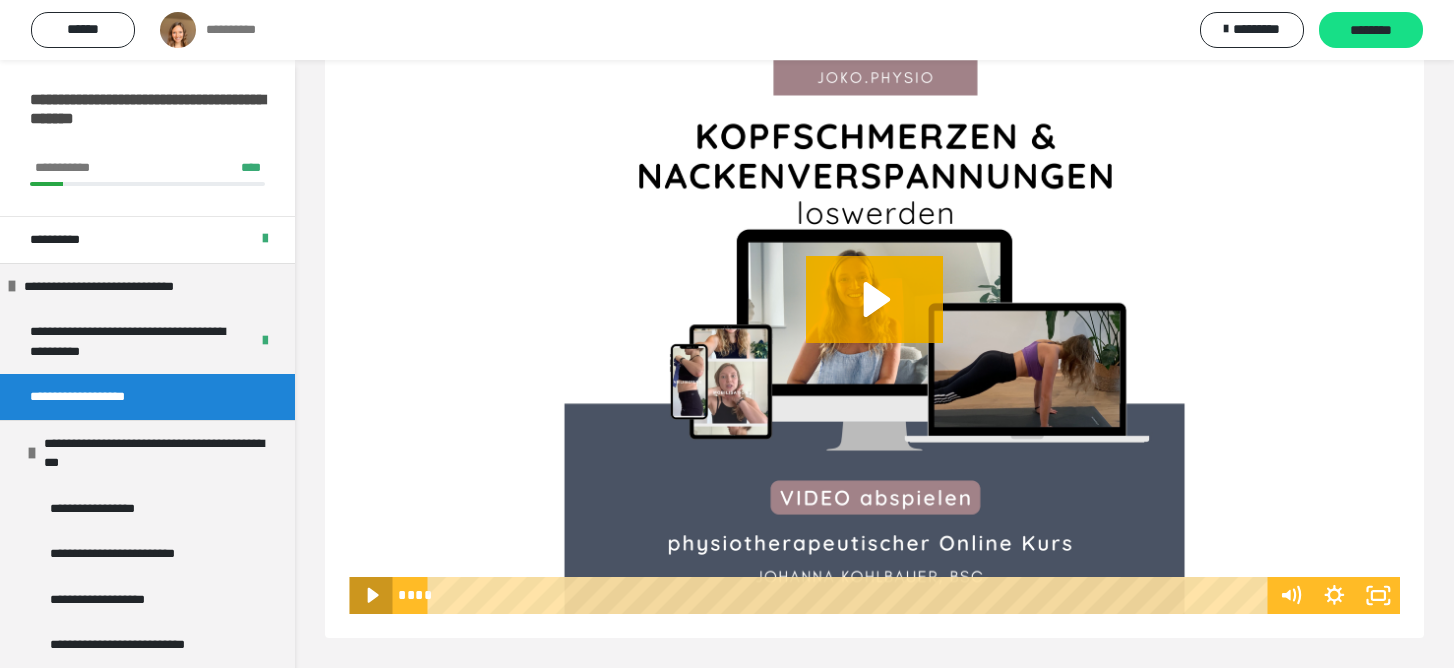 click 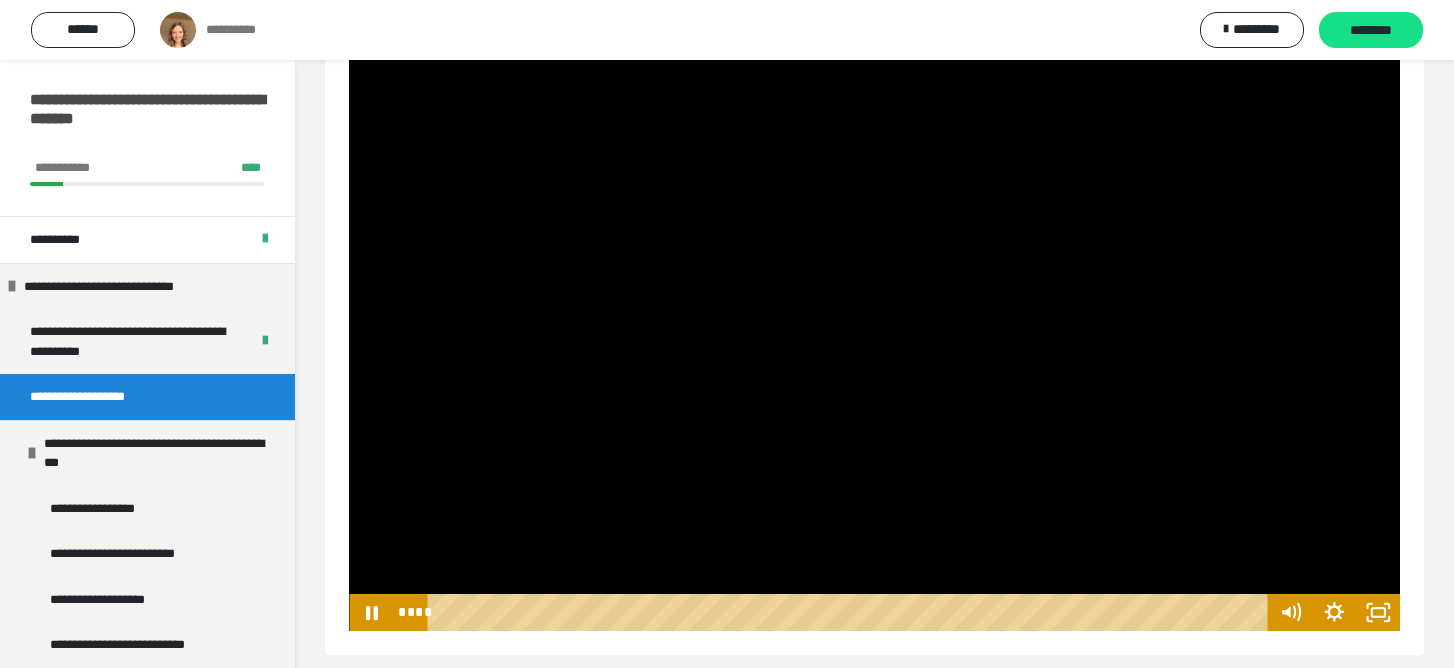 scroll, scrollTop: 251, scrollLeft: 0, axis: vertical 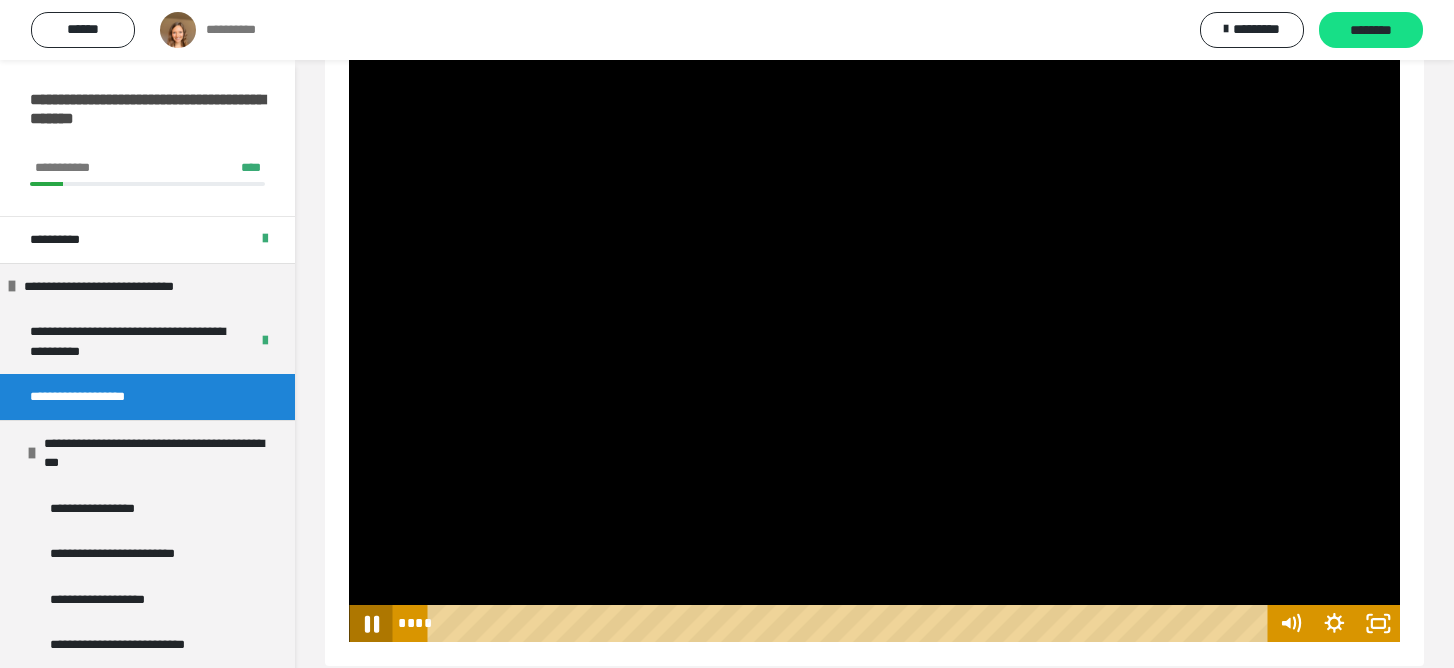 click 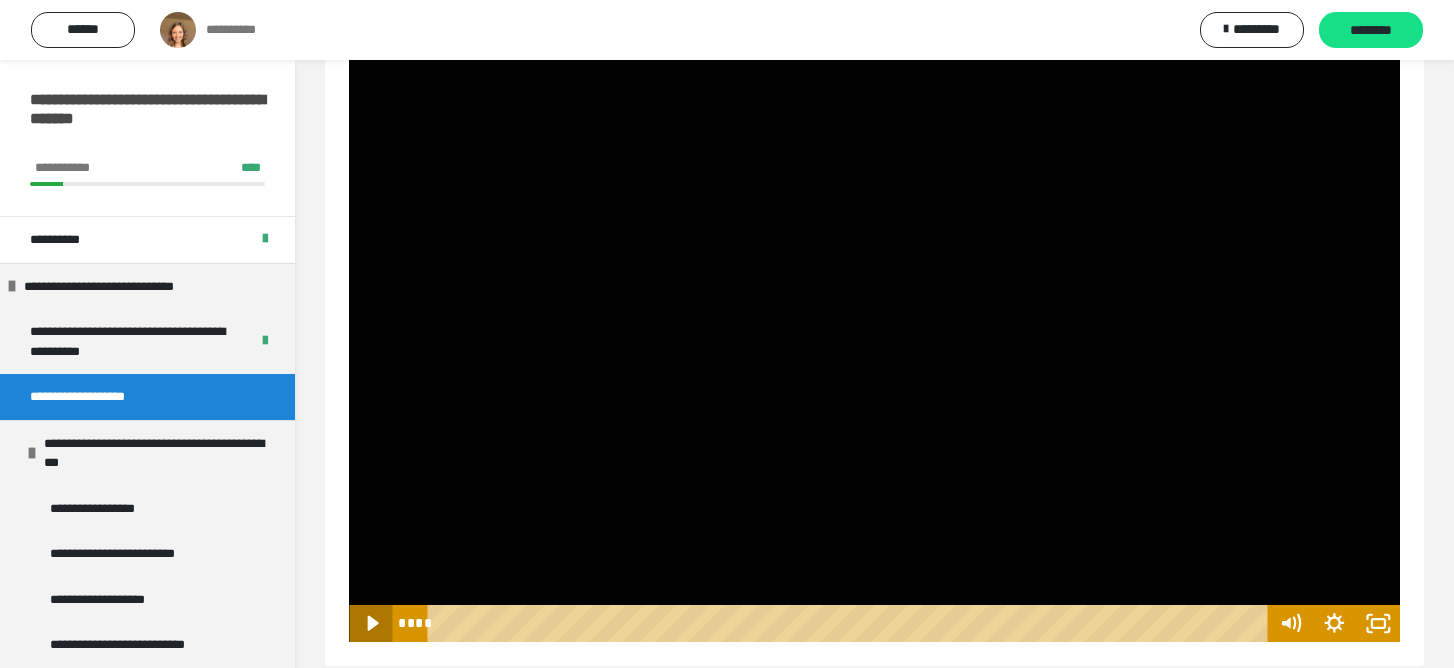 click 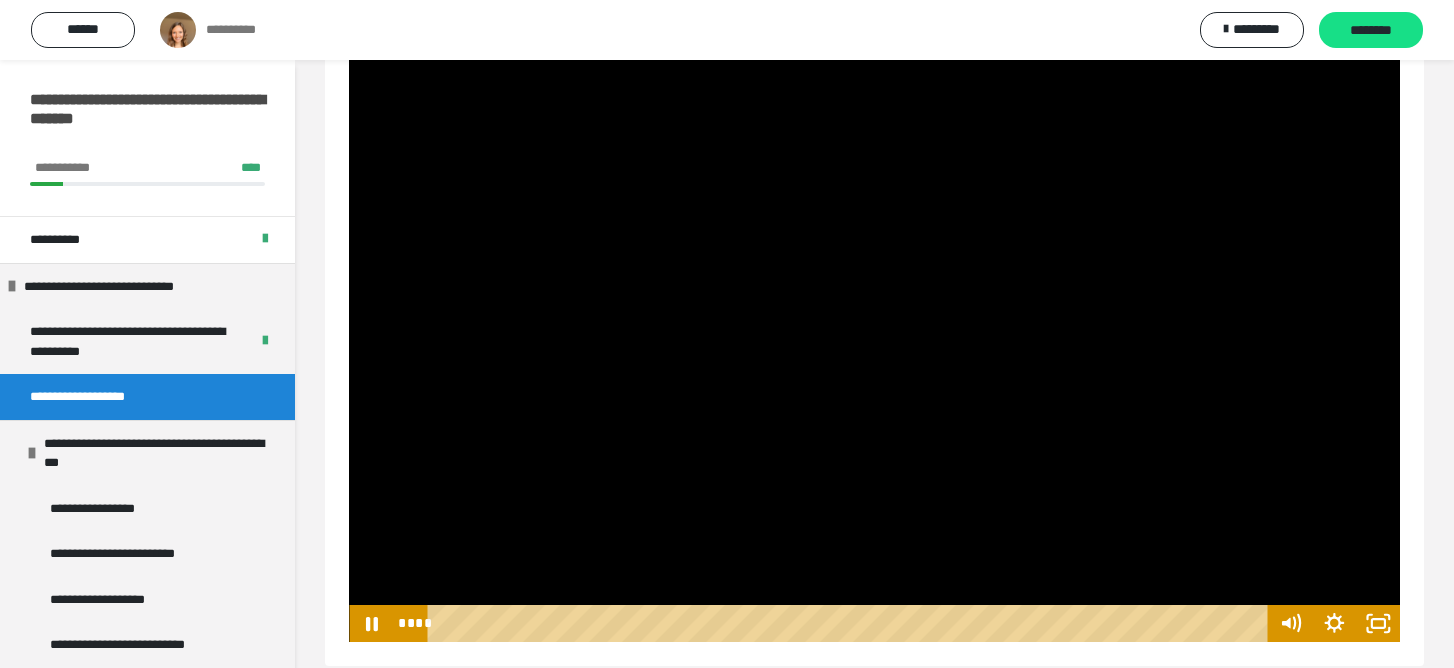 scroll, scrollTop: 261, scrollLeft: 0, axis: vertical 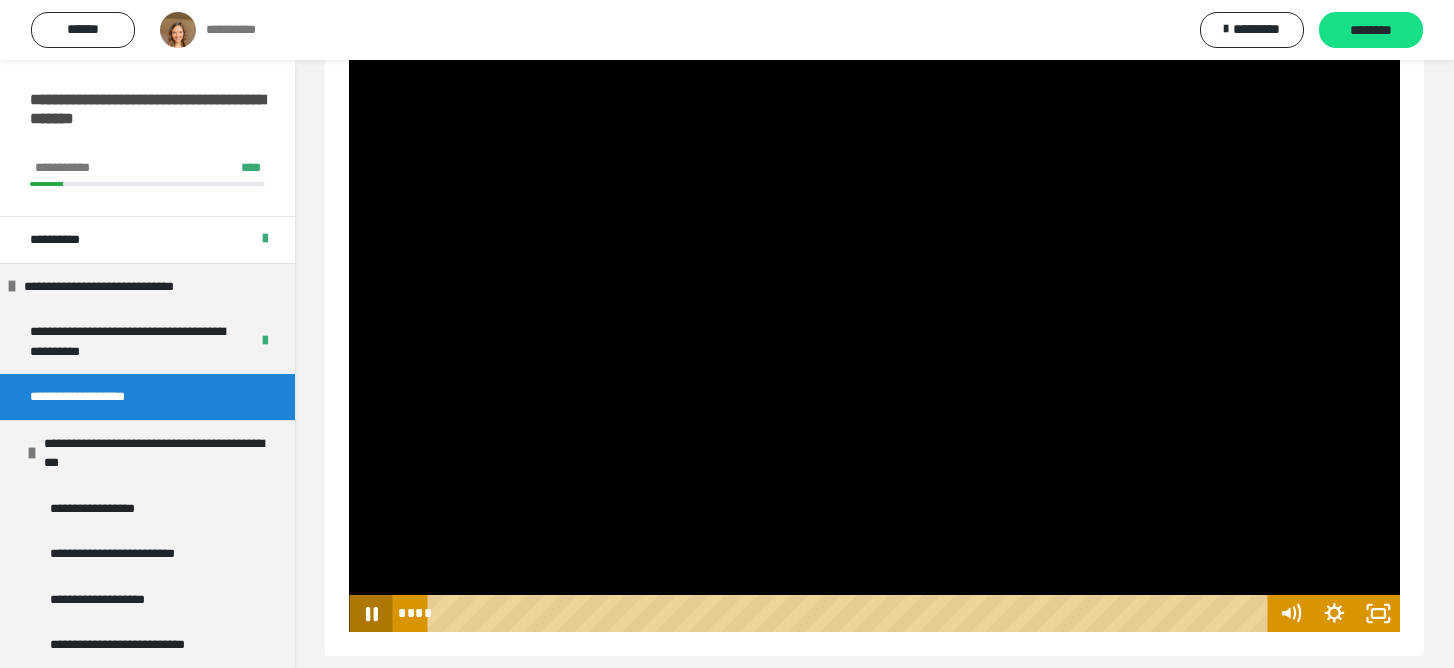 click 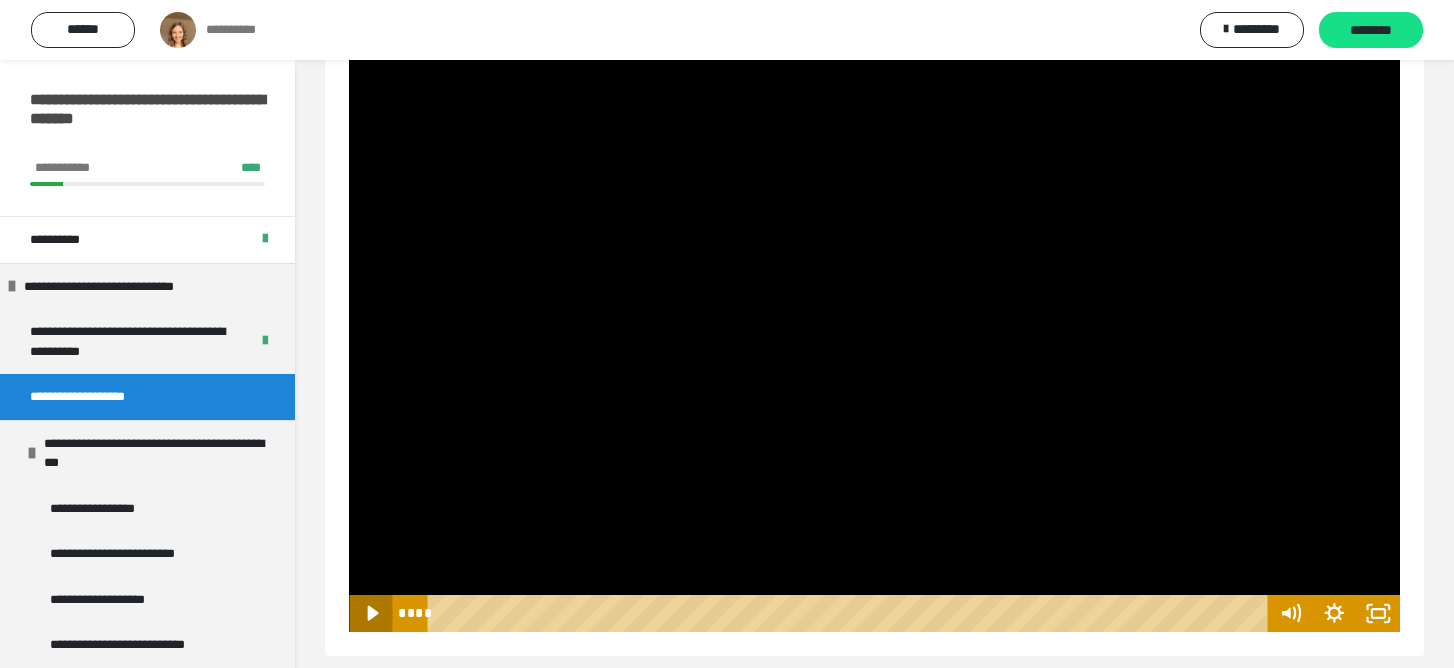 click 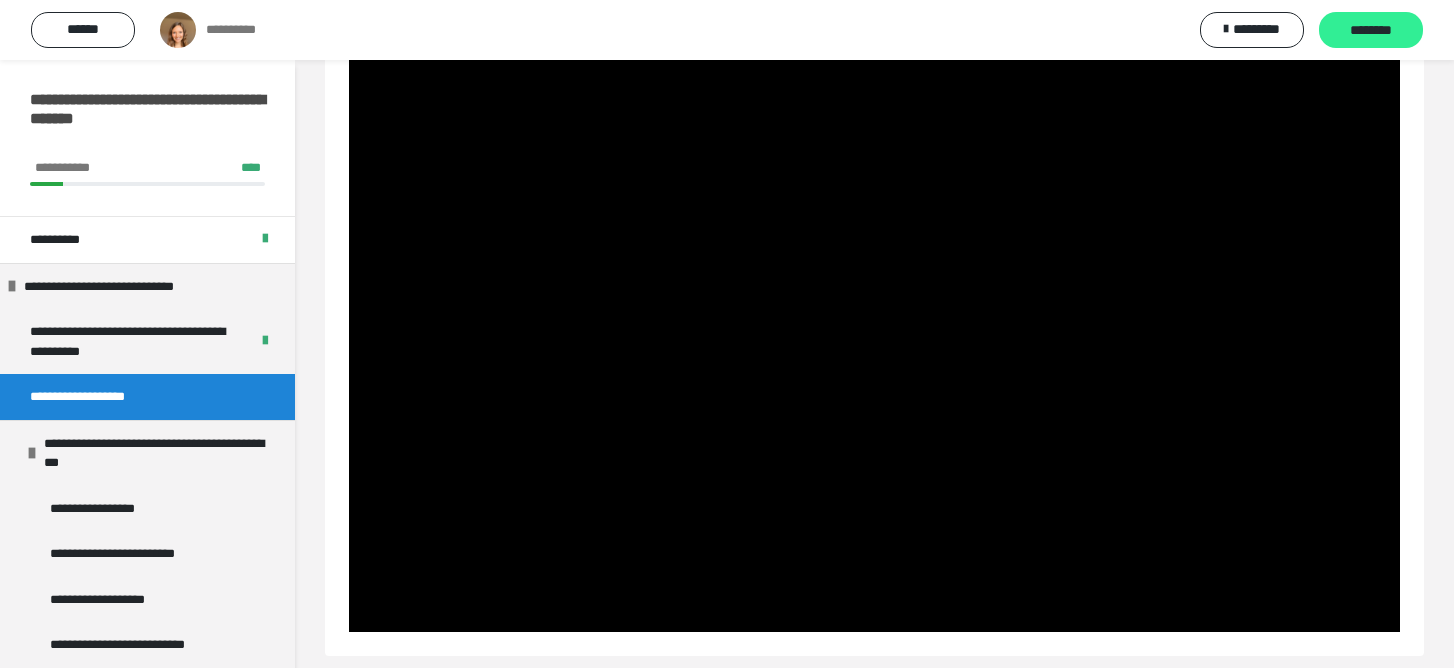 click on "********" at bounding box center [1371, 31] 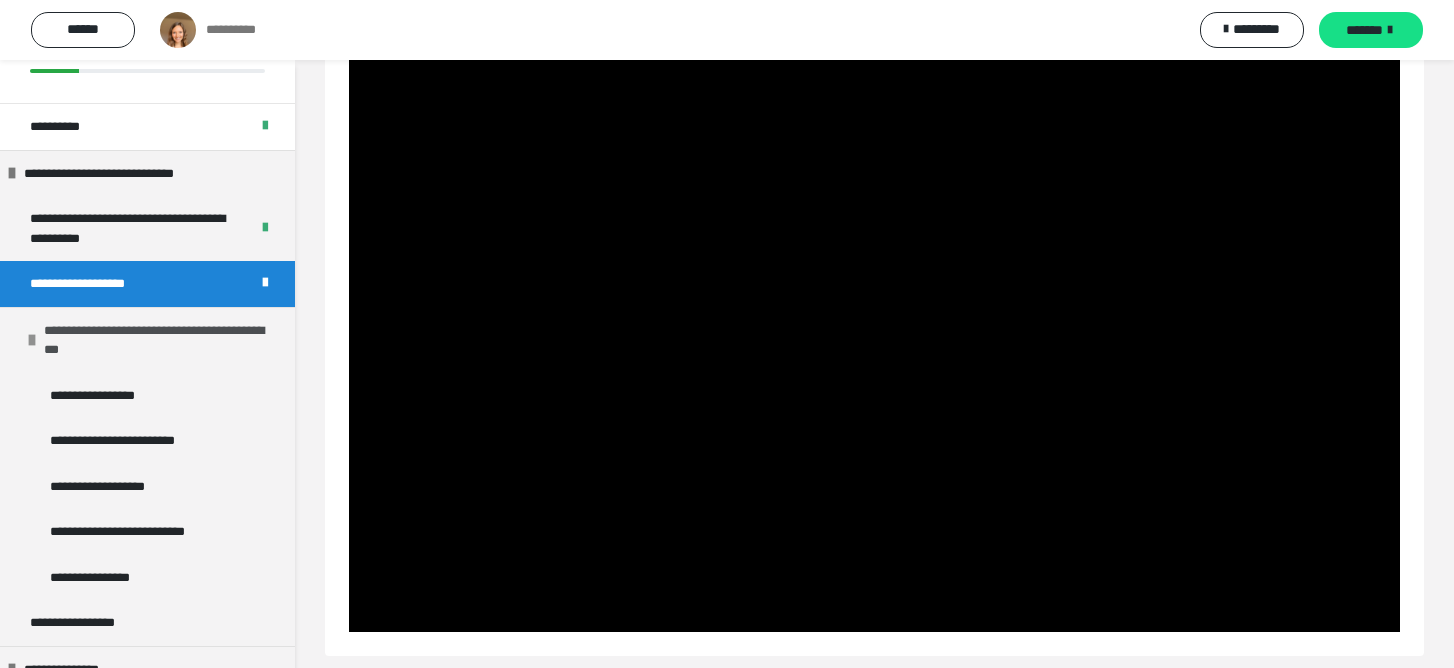 scroll, scrollTop: 114, scrollLeft: 0, axis: vertical 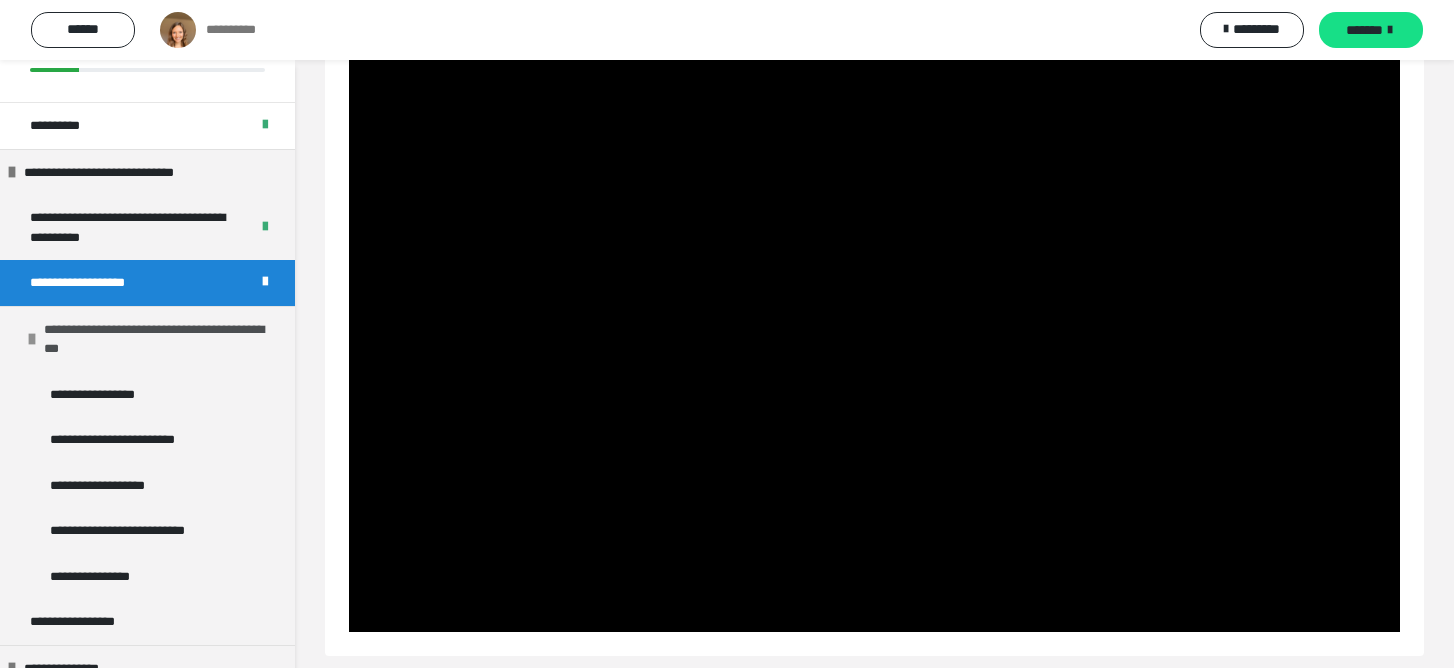 click at bounding box center (32, 339) 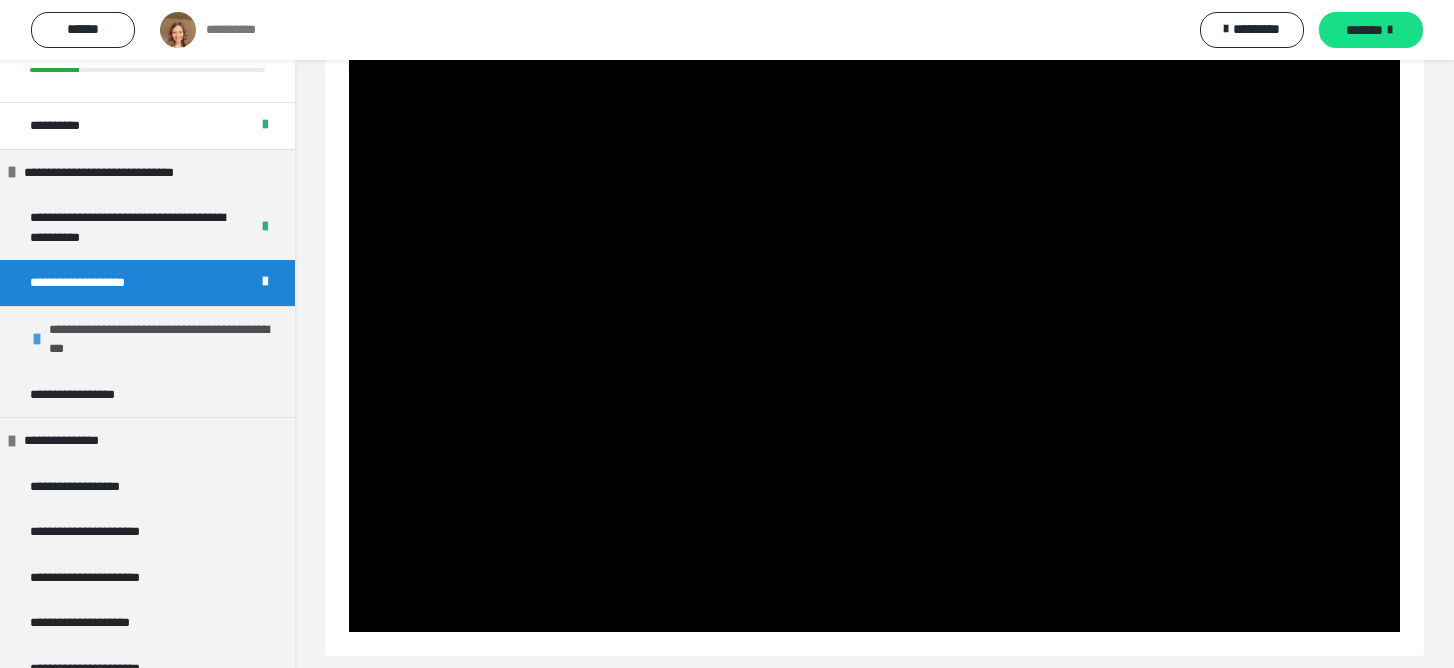 scroll, scrollTop: 142, scrollLeft: 0, axis: vertical 